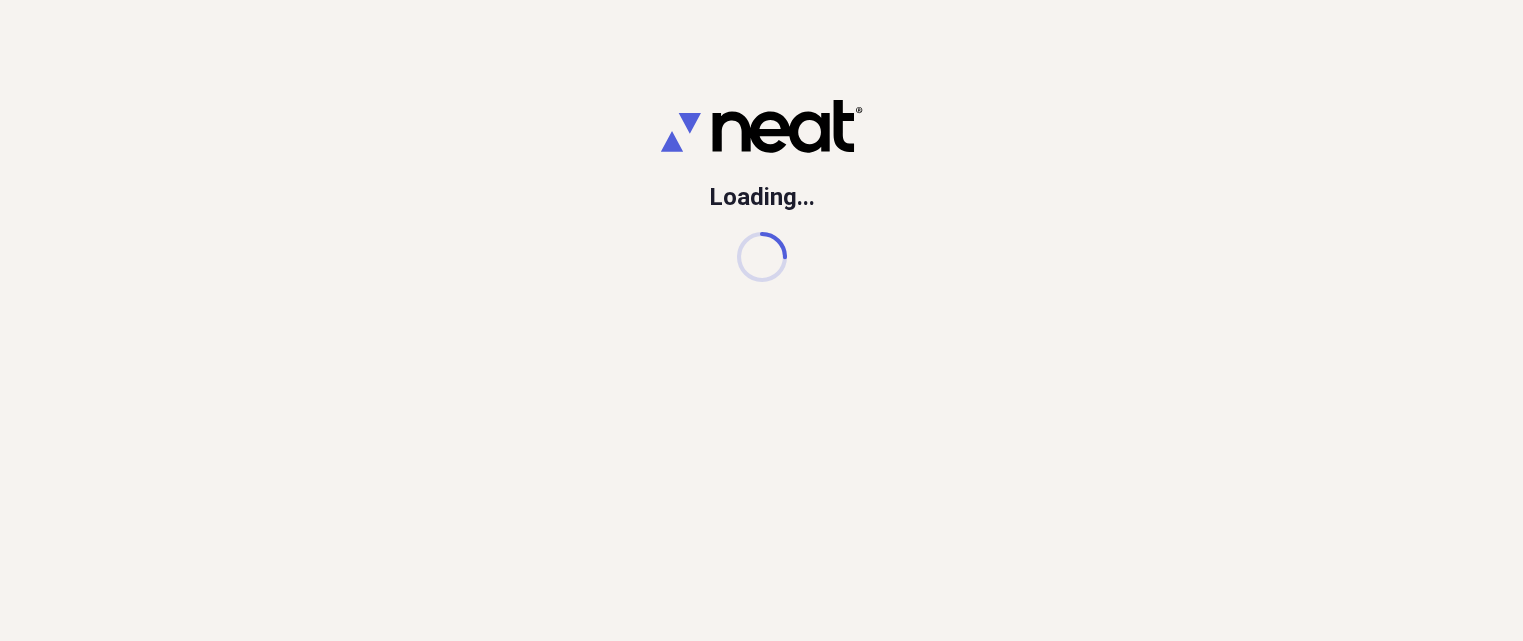 scroll, scrollTop: 0, scrollLeft: 0, axis: both 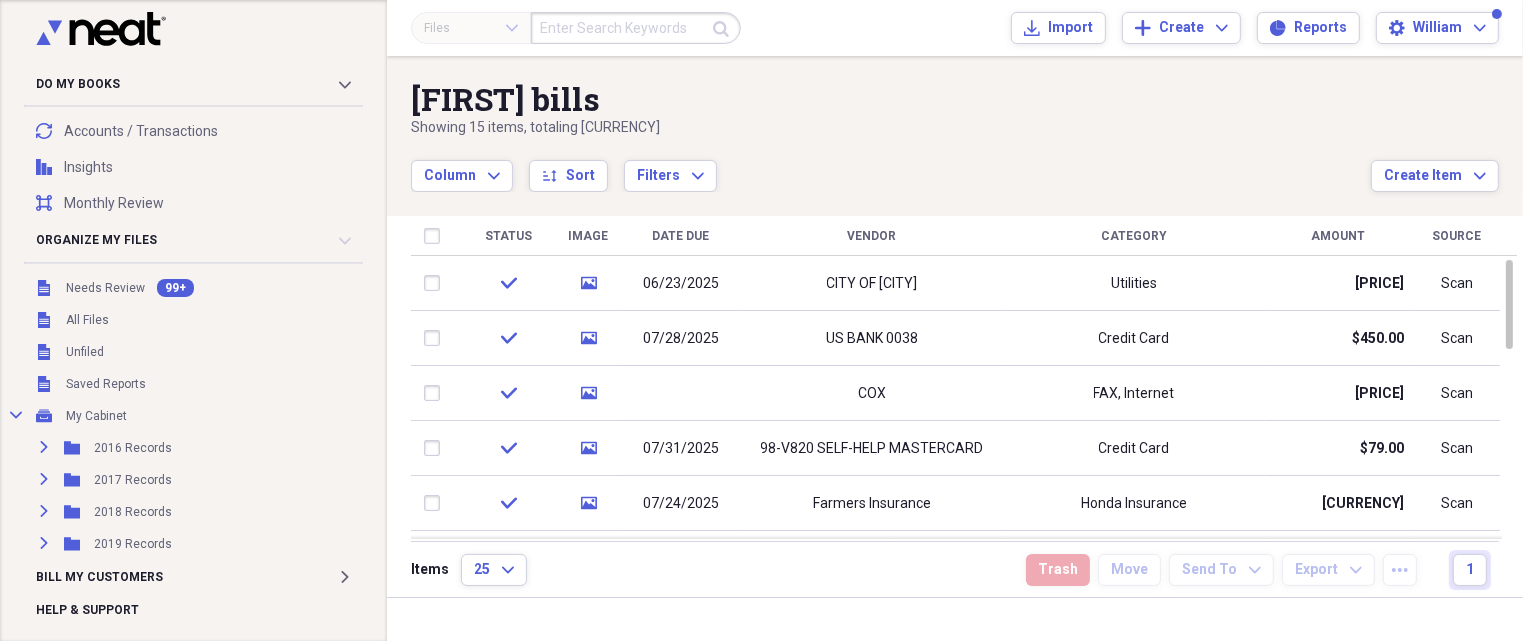 click on "Vendor" at bounding box center (872, 236) 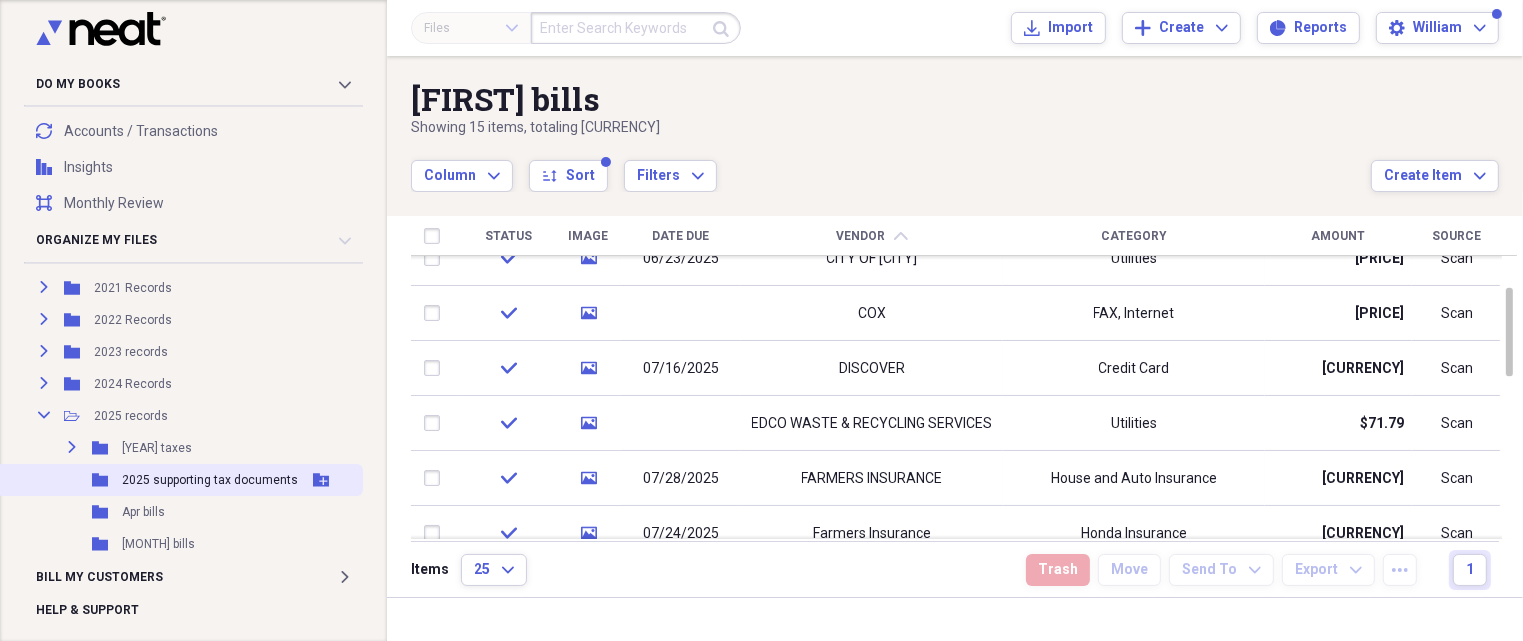 scroll, scrollTop: 400, scrollLeft: 0, axis: vertical 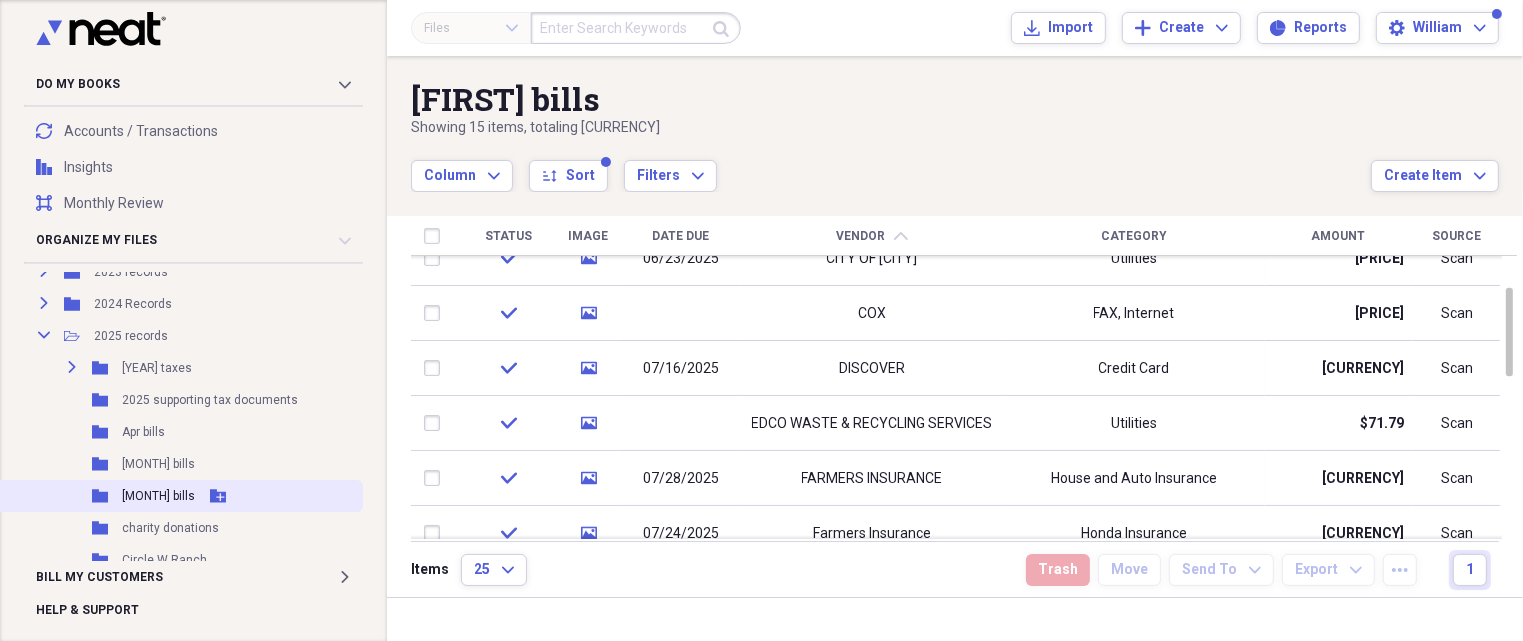 click on "[MONTH] bills" at bounding box center (158, 496) 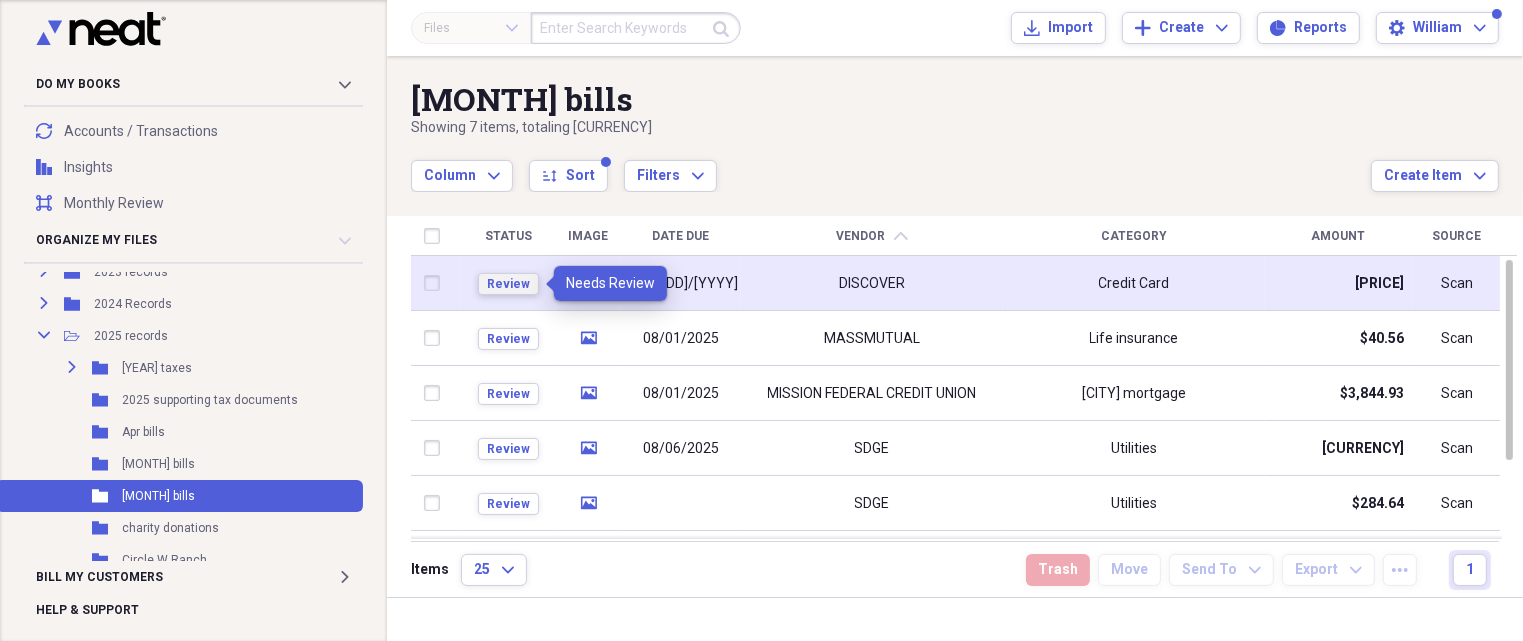 click on "Review" at bounding box center (508, 284) 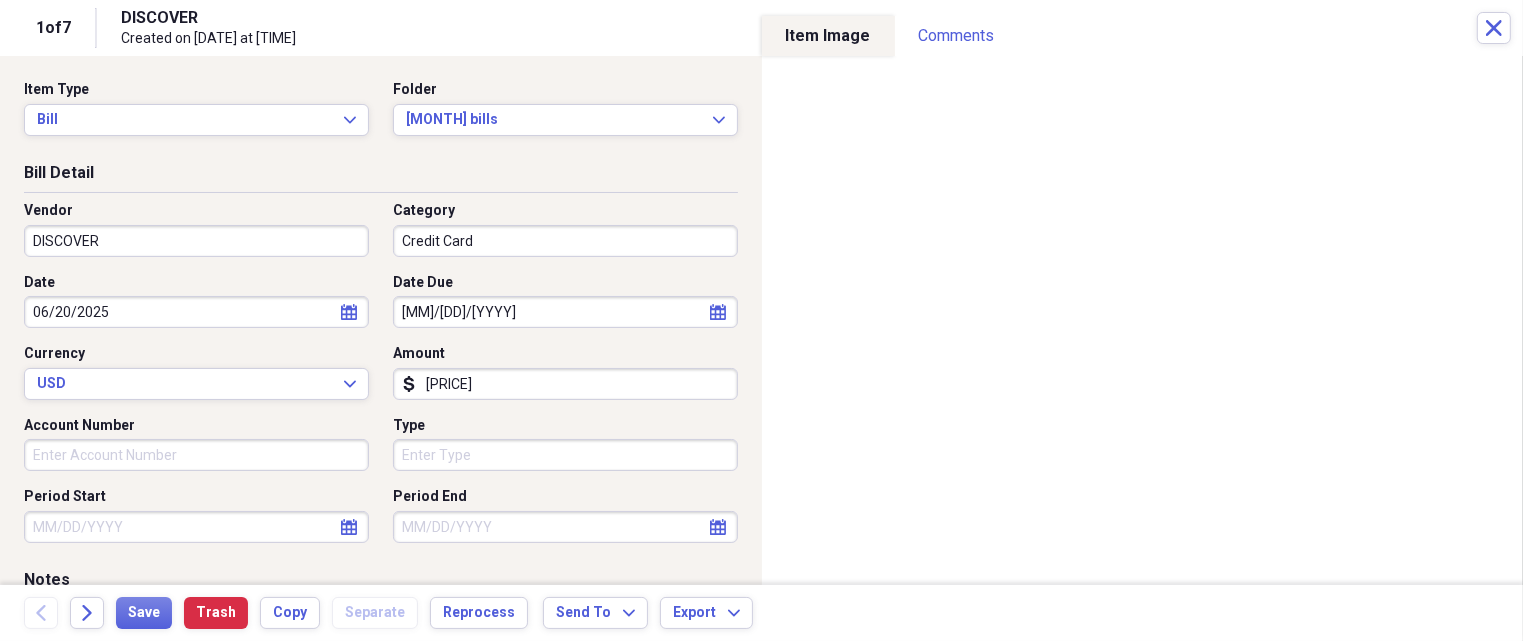 click on "[PRICE]" at bounding box center (565, 384) 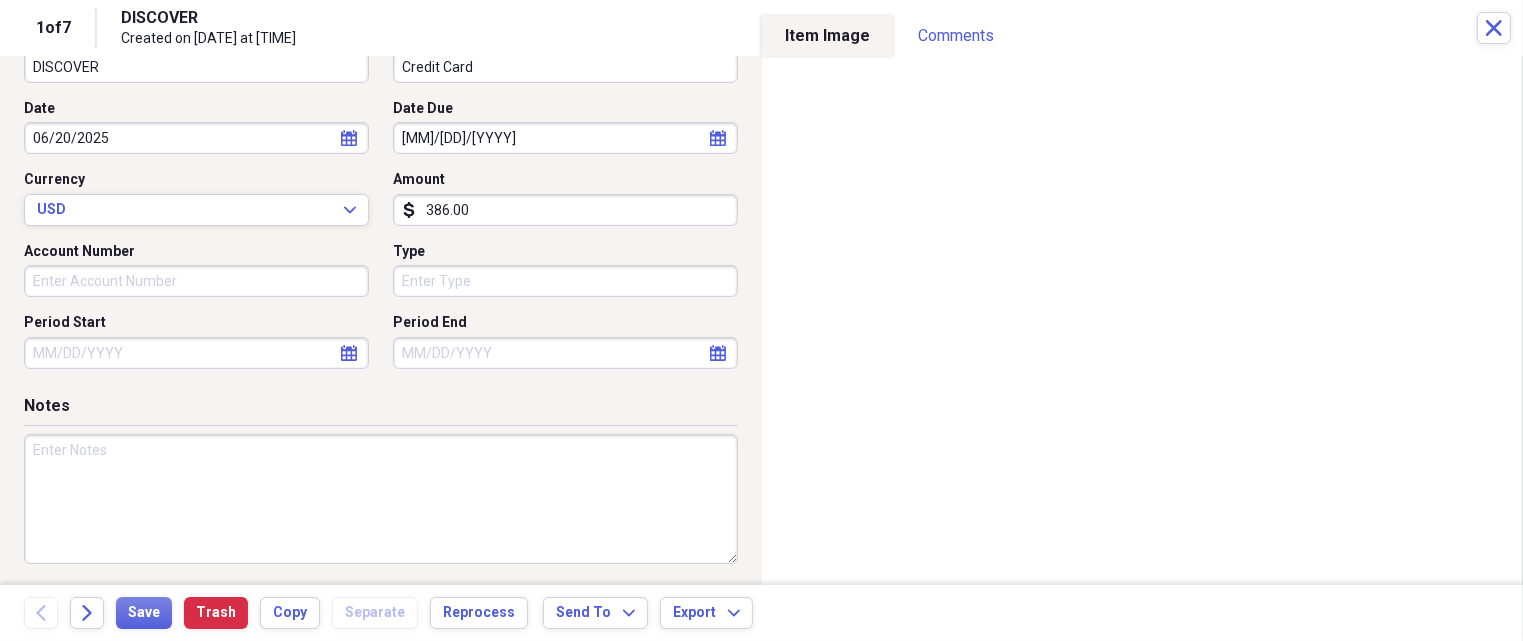 scroll, scrollTop: 179, scrollLeft: 0, axis: vertical 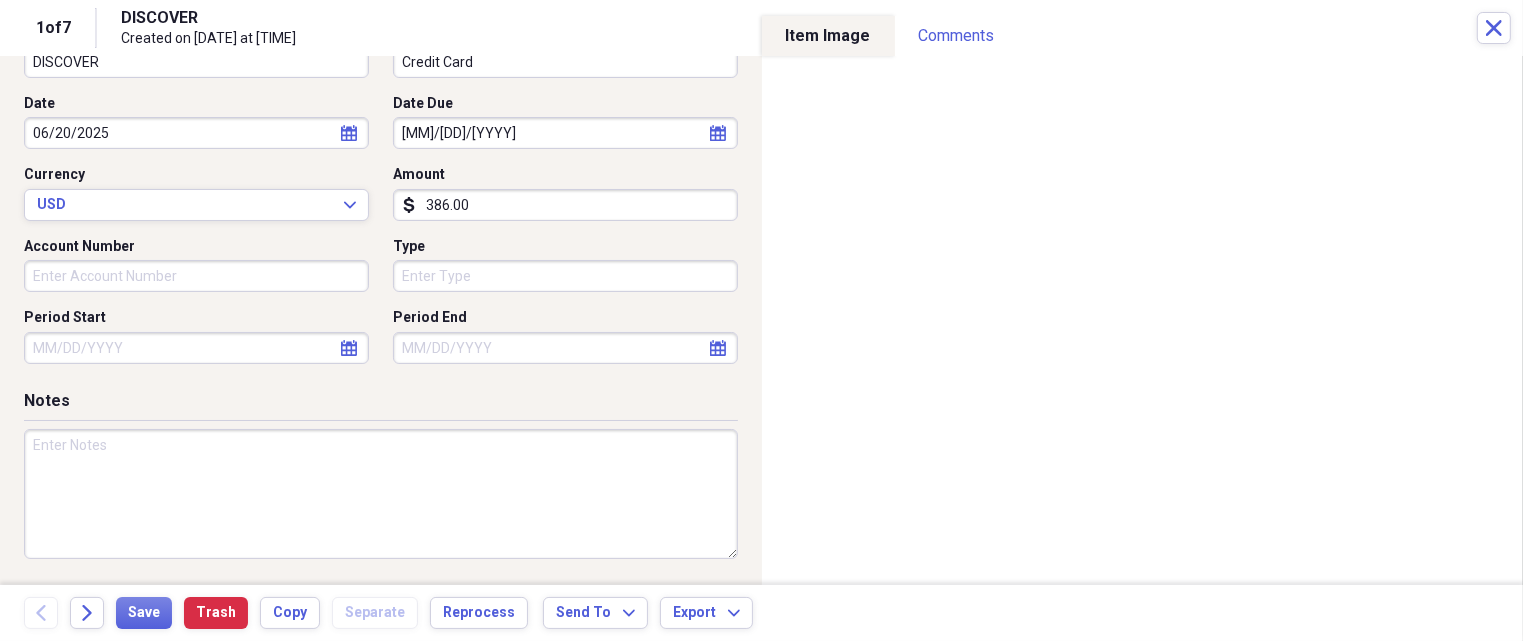 type on "386.00" 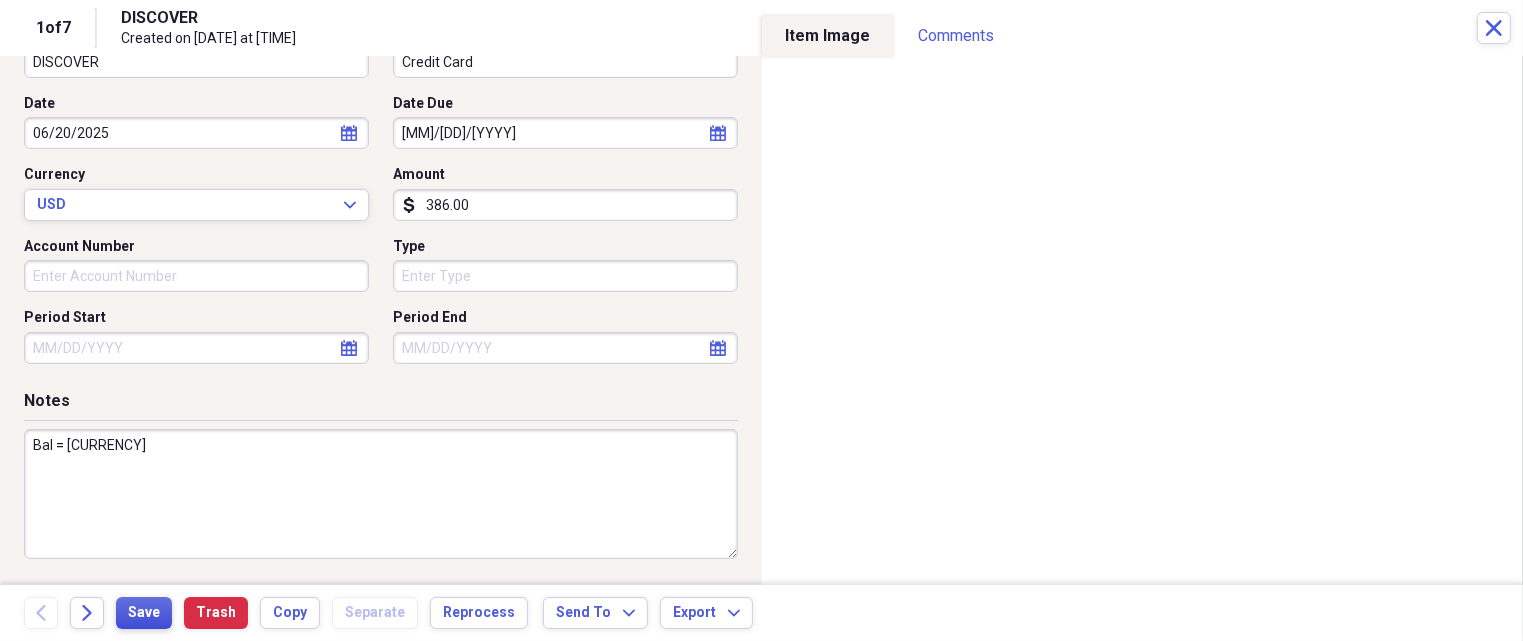 type on "Bal = [CURRENCY]" 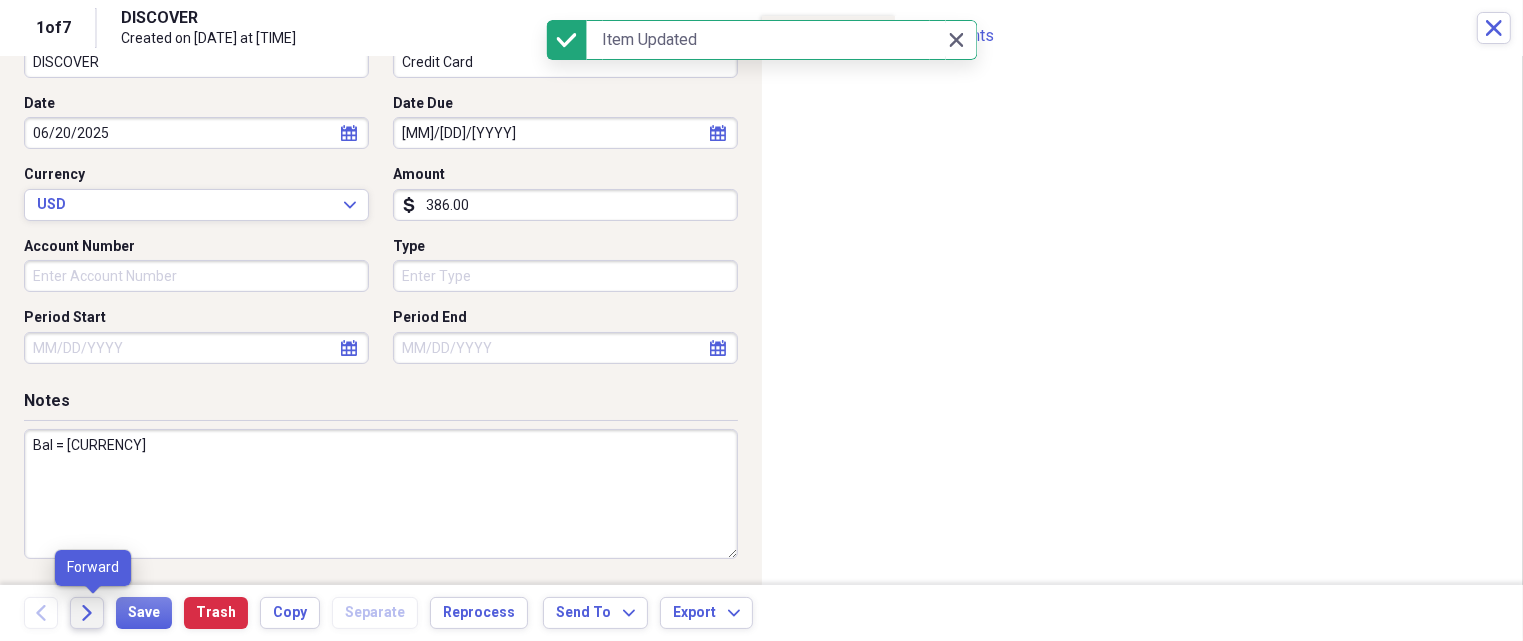 click 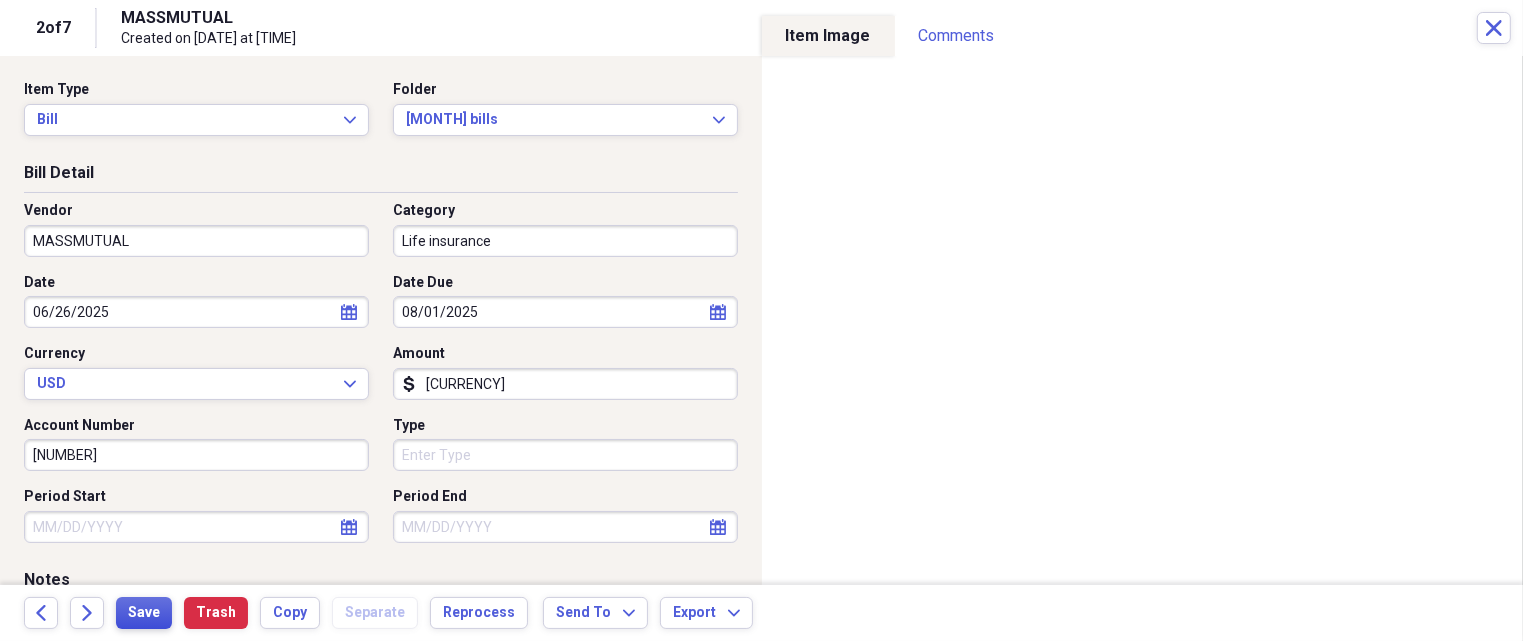 click on "Save" at bounding box center [144, 613] 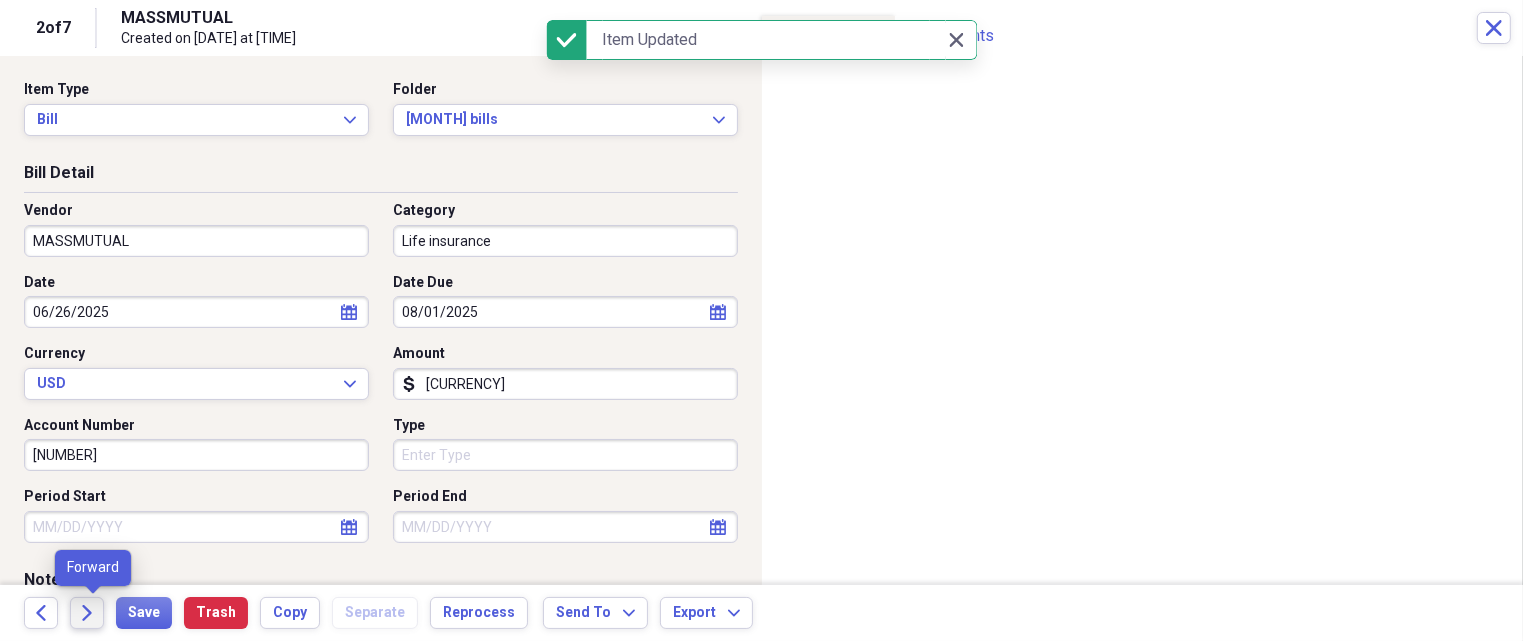 click 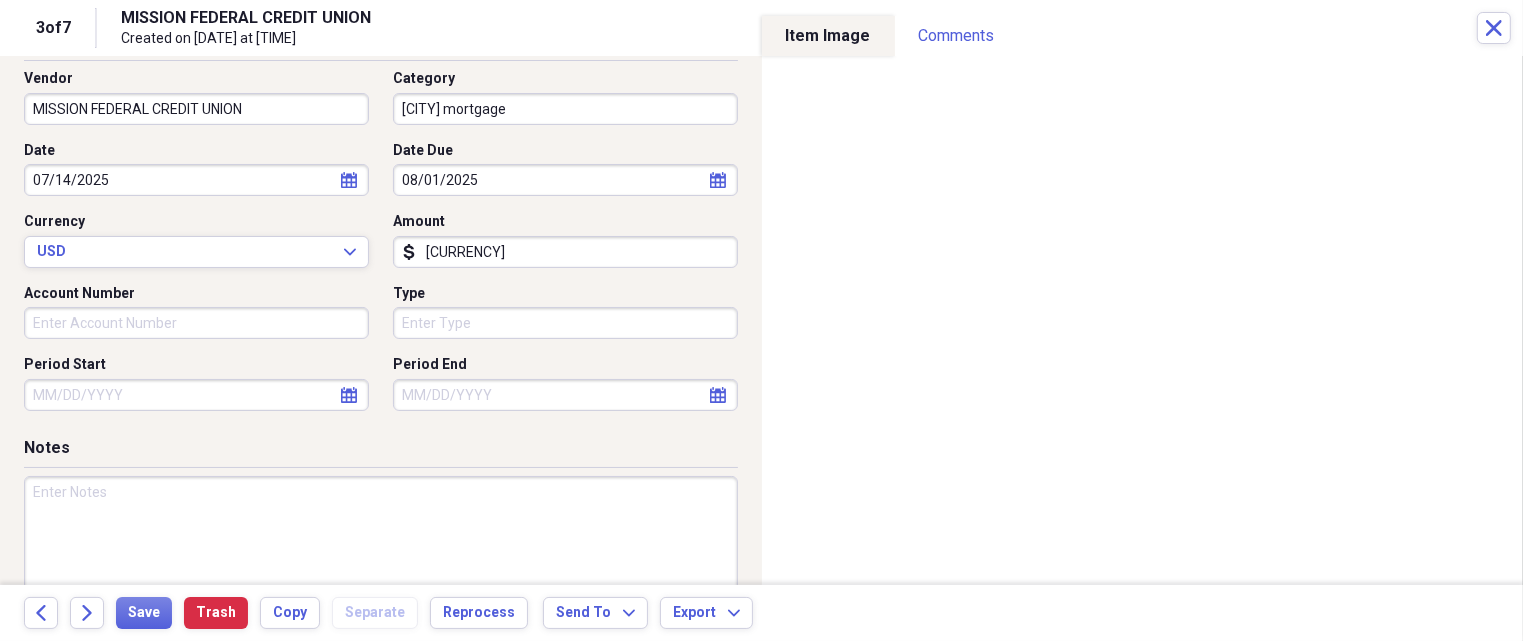 scroll, scrollTop: 179, scrollLeft: 0, axis: vertical 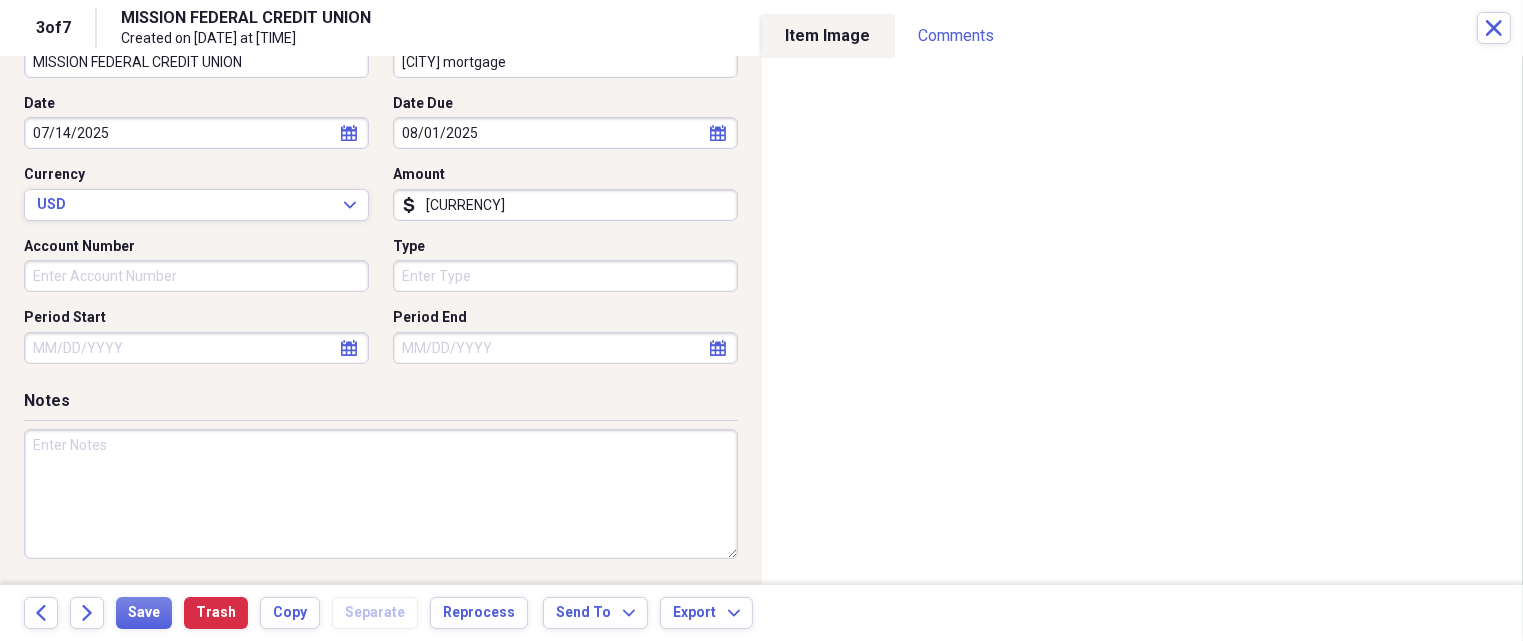 click at bounding box center (381, 494) 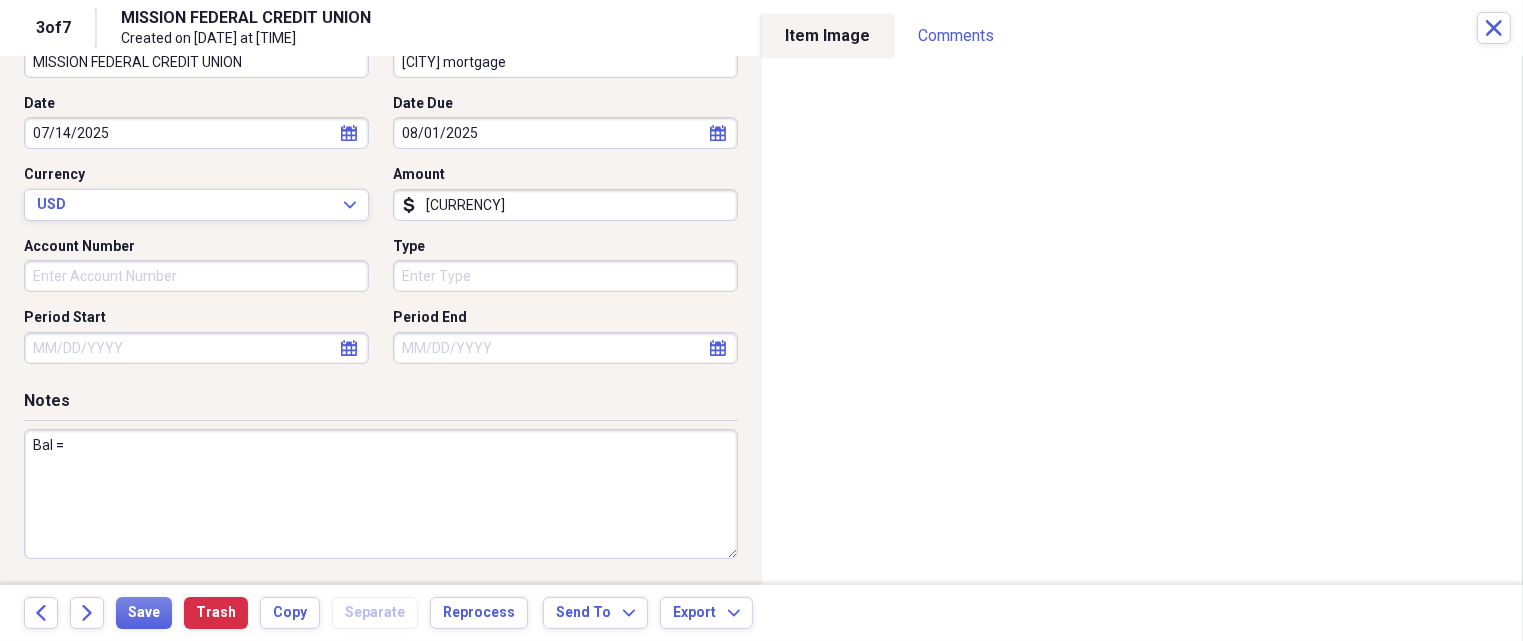 click on "Bal =" at bounding box center [381, 494] 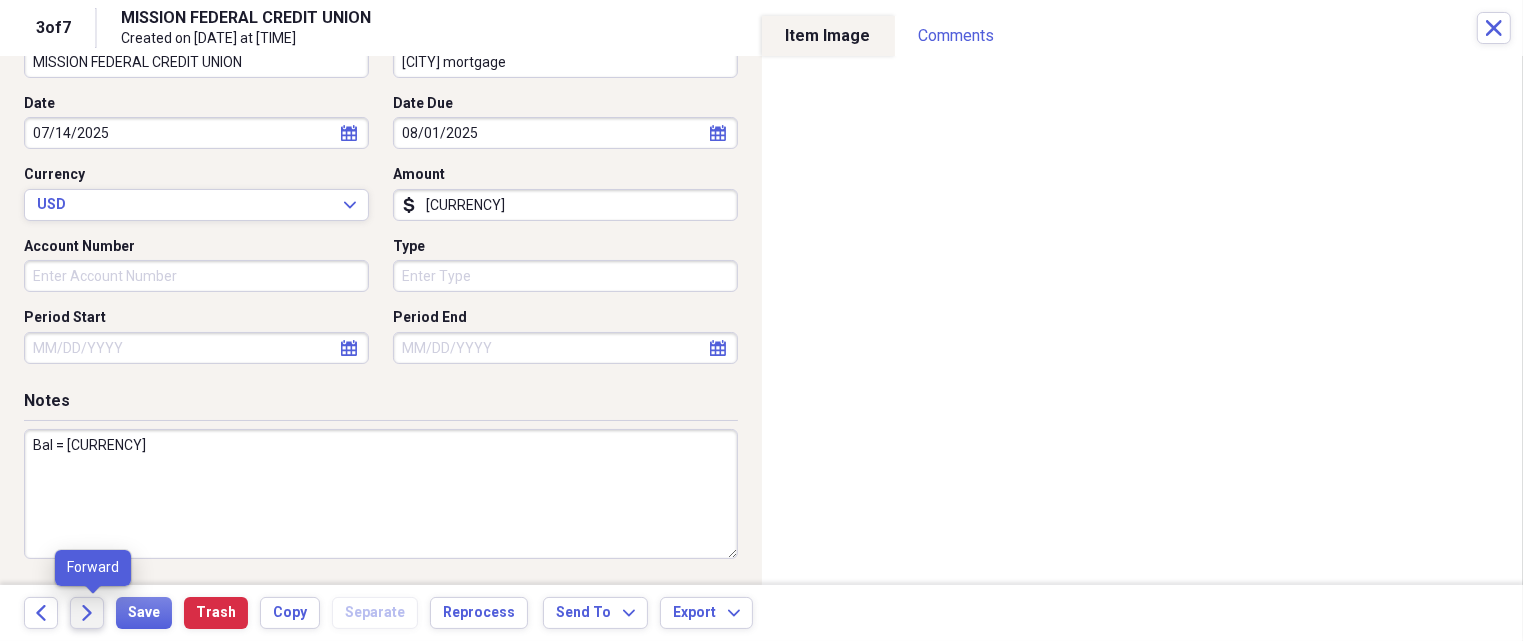 type on "Bal = [CURRENCY]" 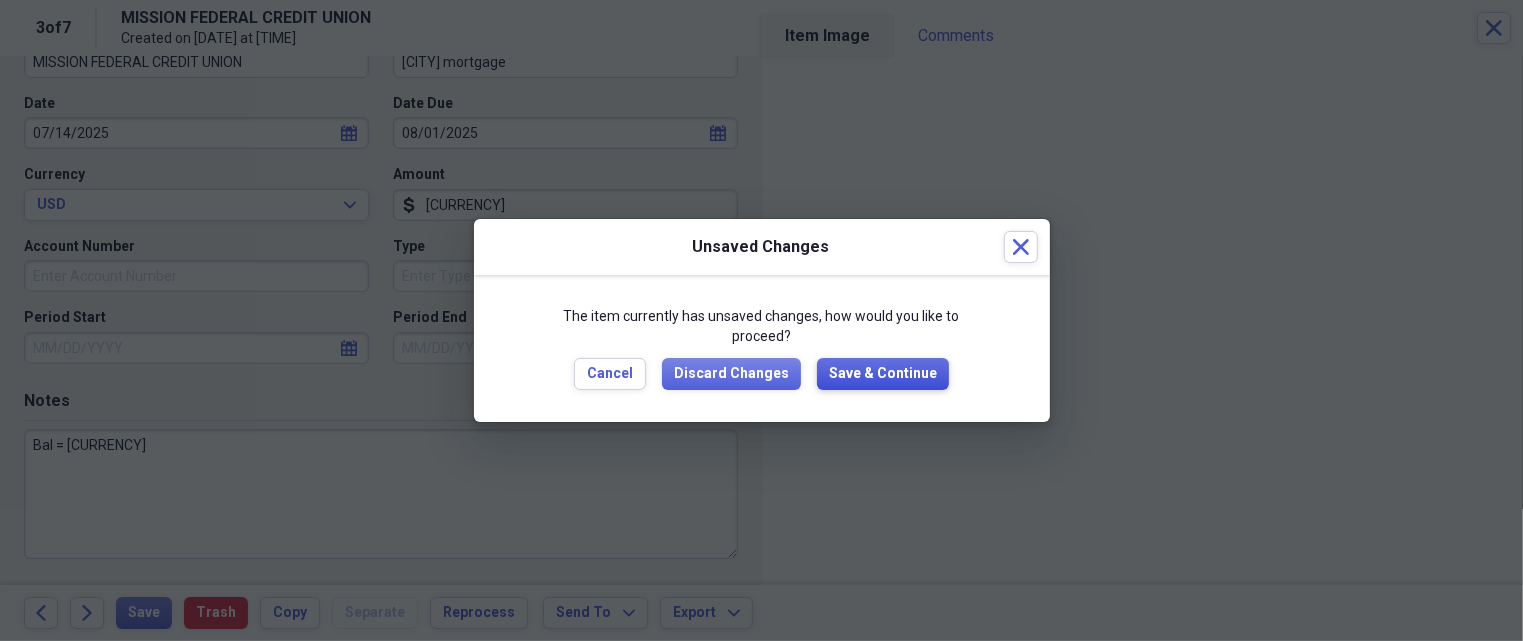 click on "Save & Continue" at bounding box center (883, 374) 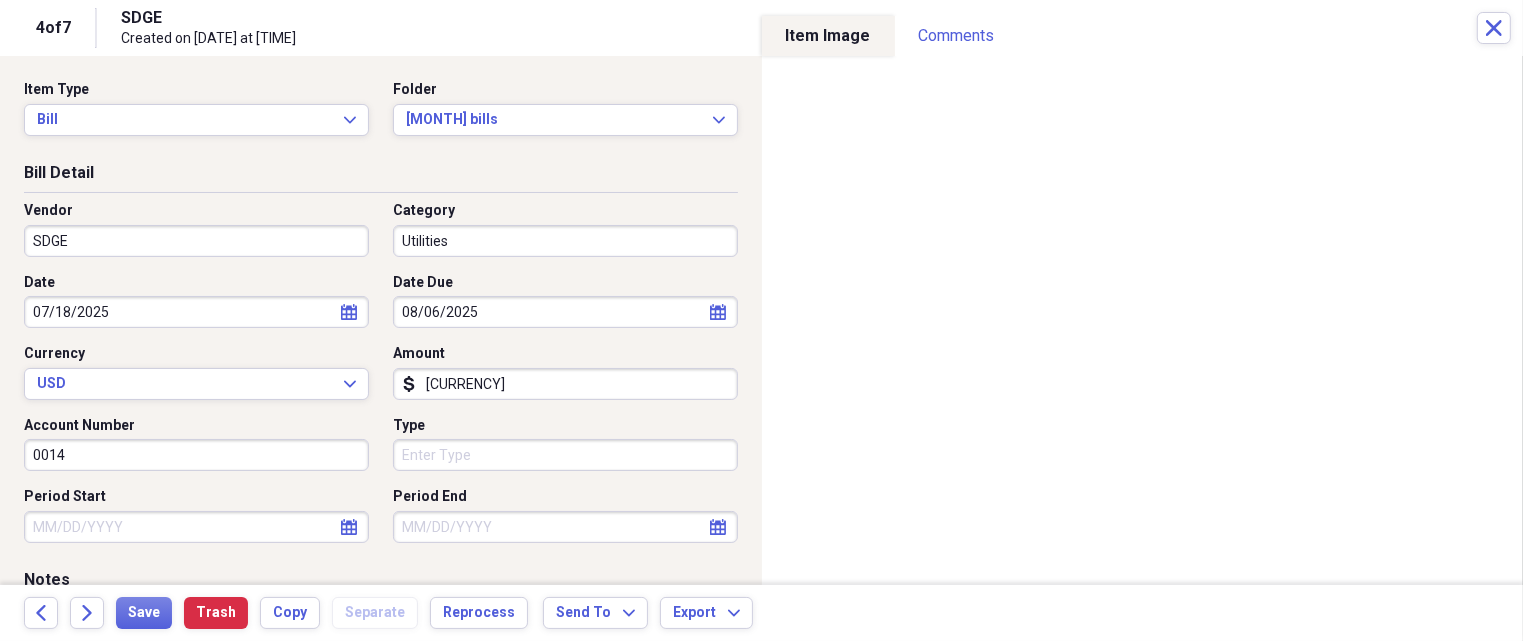 click on "SDGE" at bounding box center (196, 241) 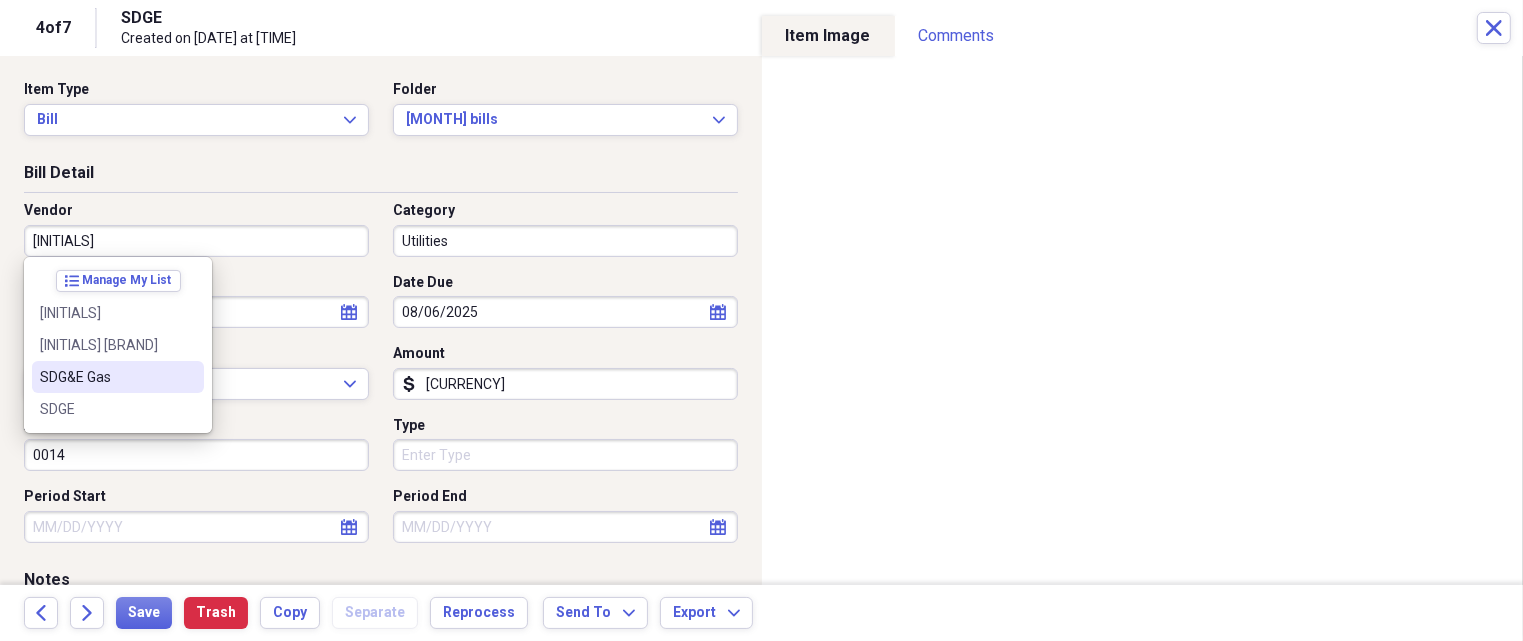 click on "SDG&E Gas" at bounding box center [106, 377] 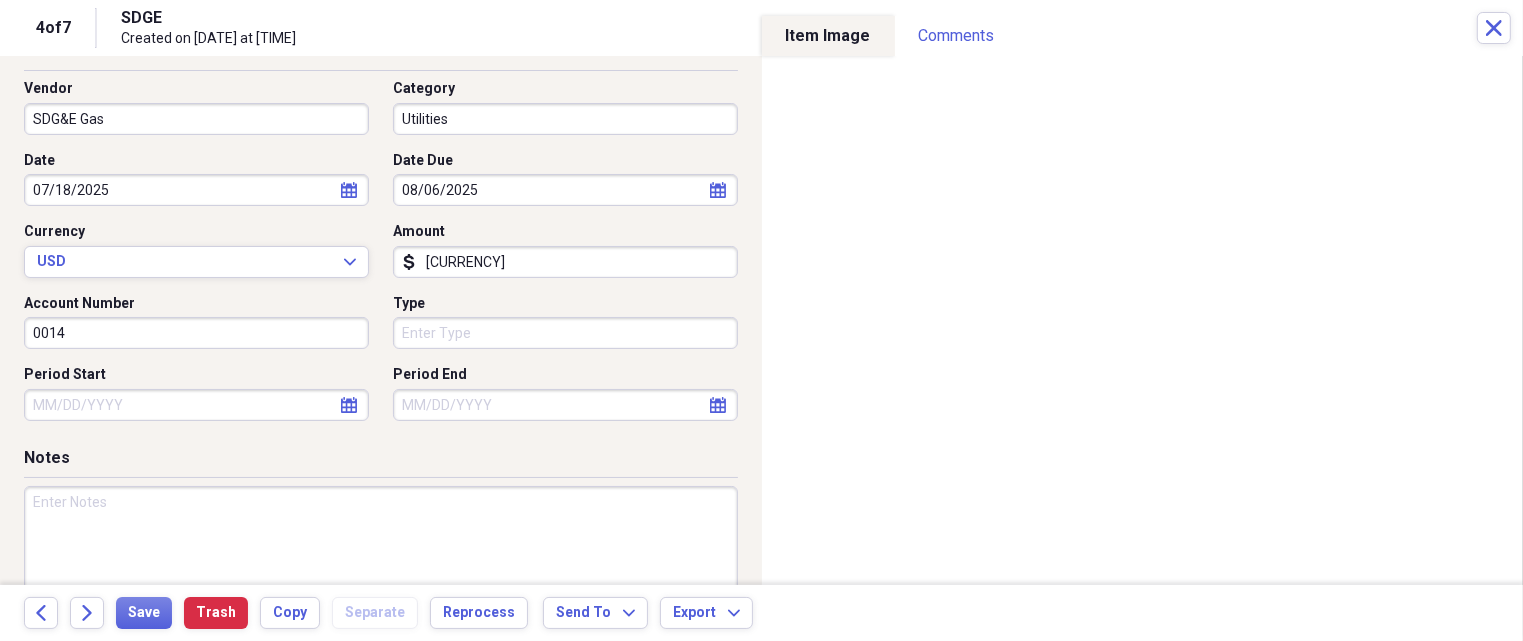 scroll, scrollTop: 160, scrollLeft: 0, axis: vertical 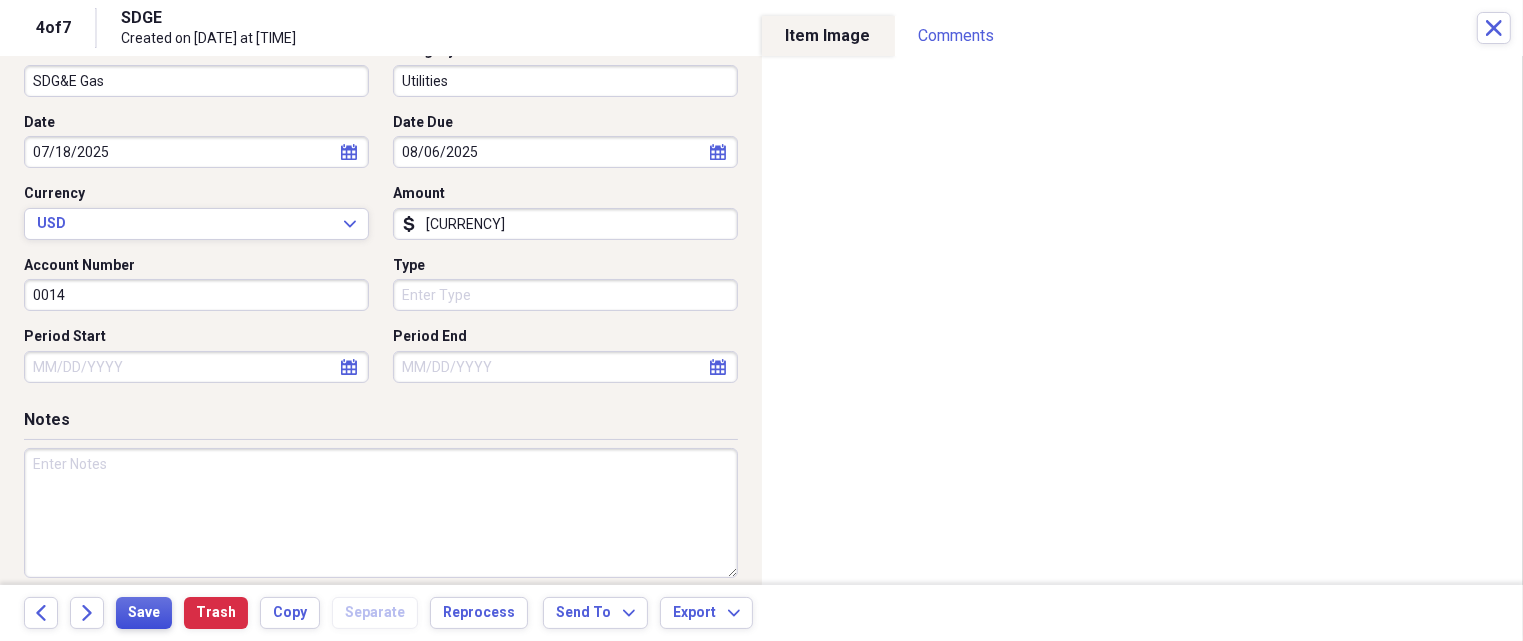 click on "Save" at bounding box center (144, 613) 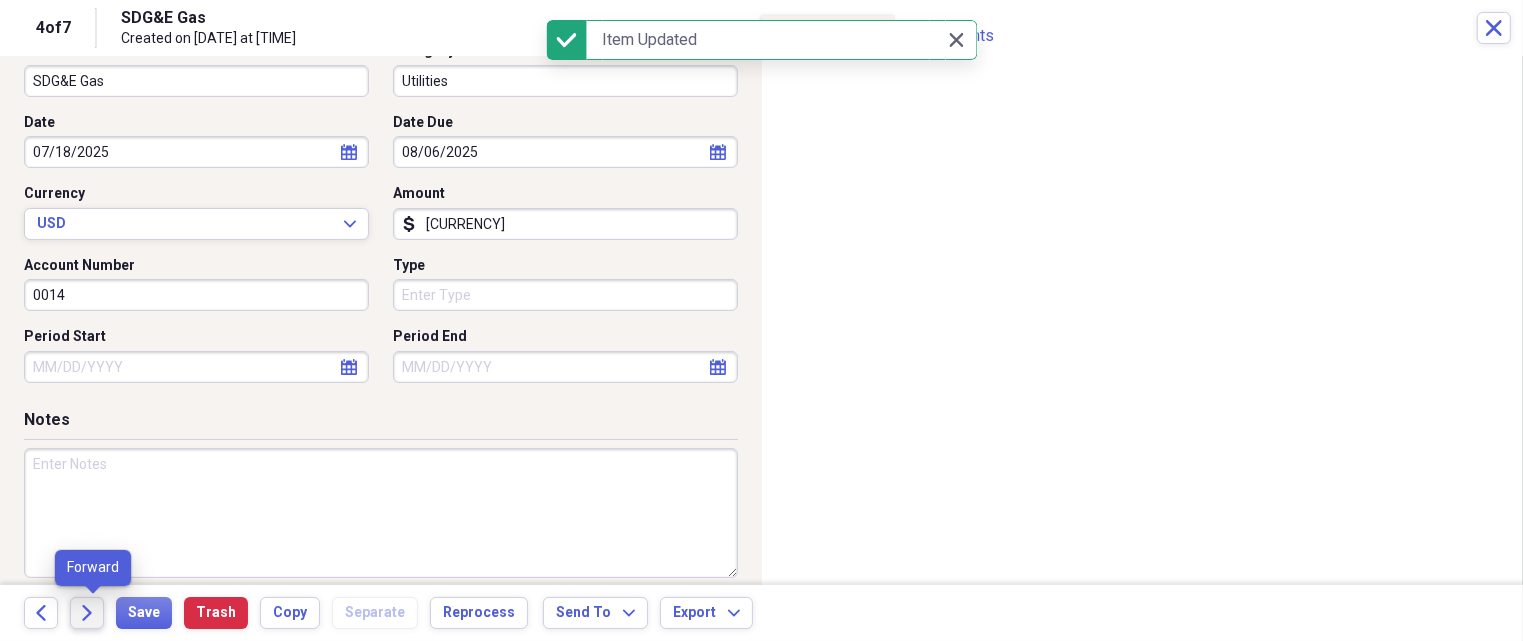 click 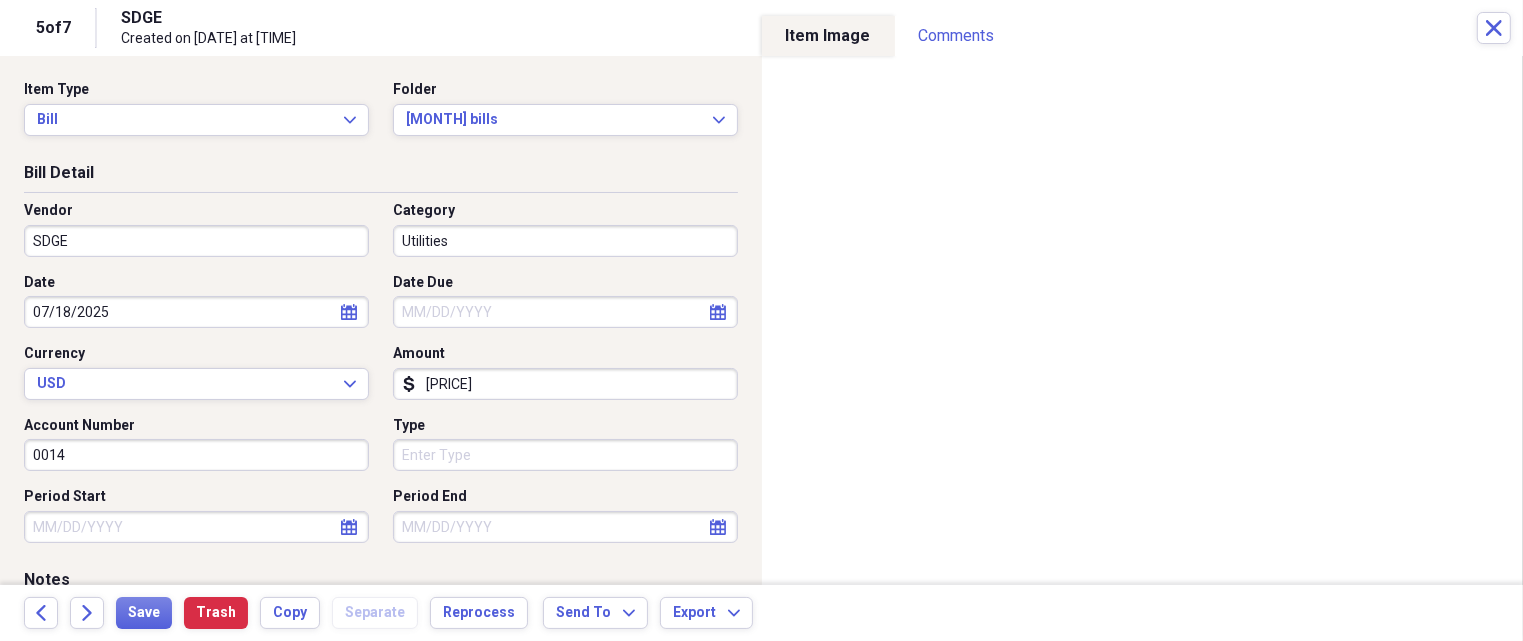 click on "SDGE" at bounding box center (196, 241) 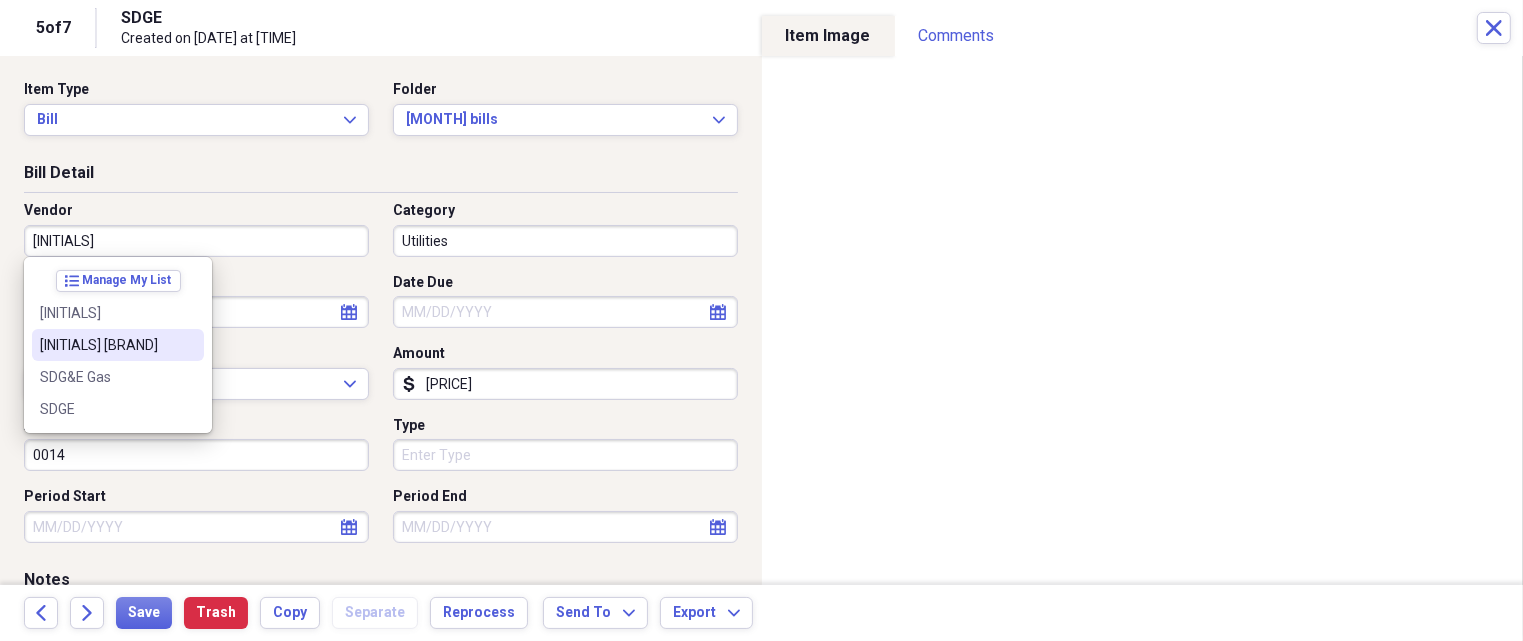 click on "[INITIALS] [BRAND]" at bounding box center (106, 345) 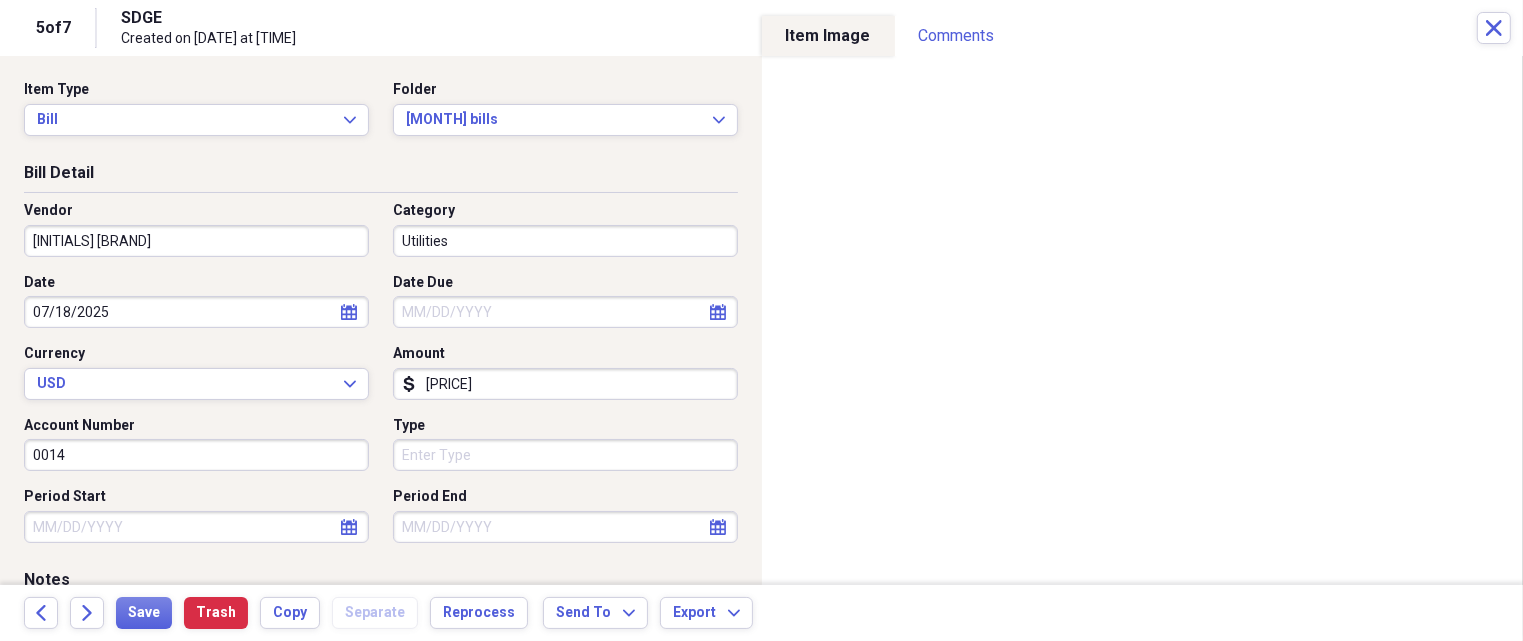 click on "Amount dollar-sign [PRICE]" at bounding box center (559, 372) 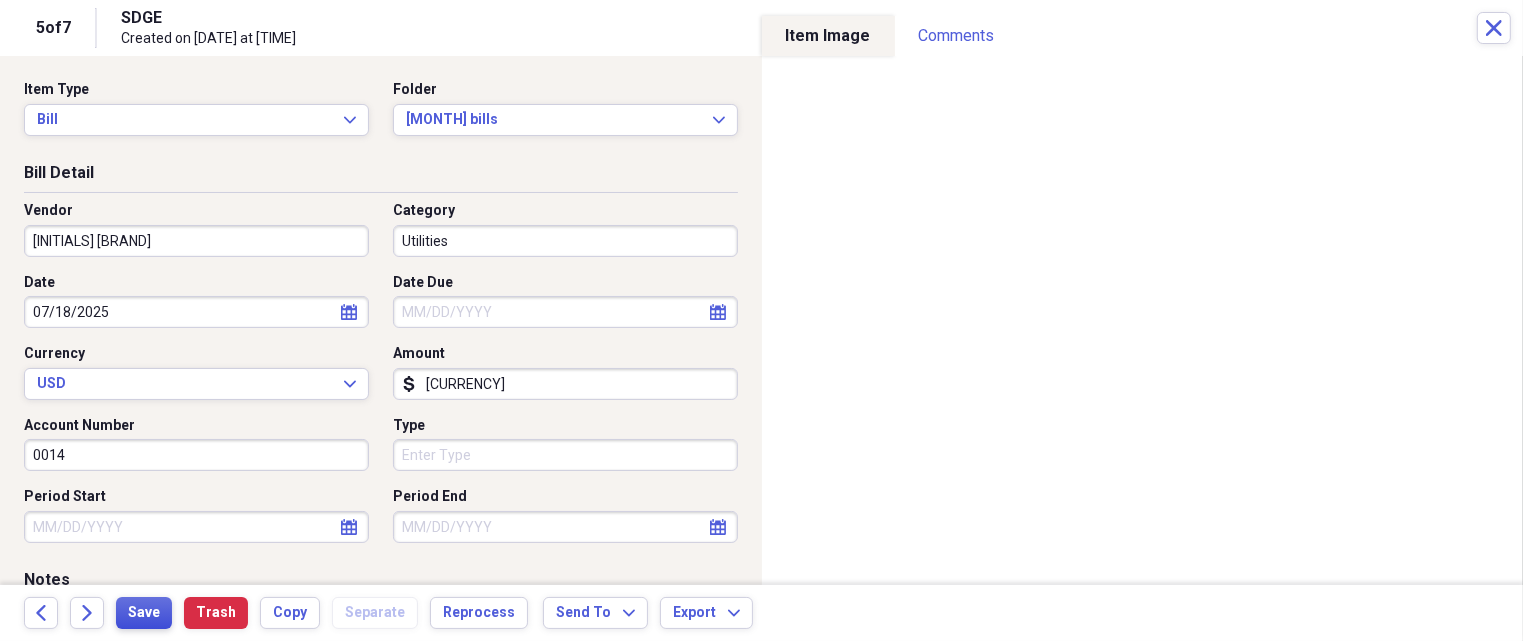 type on "[CURRENCY]" 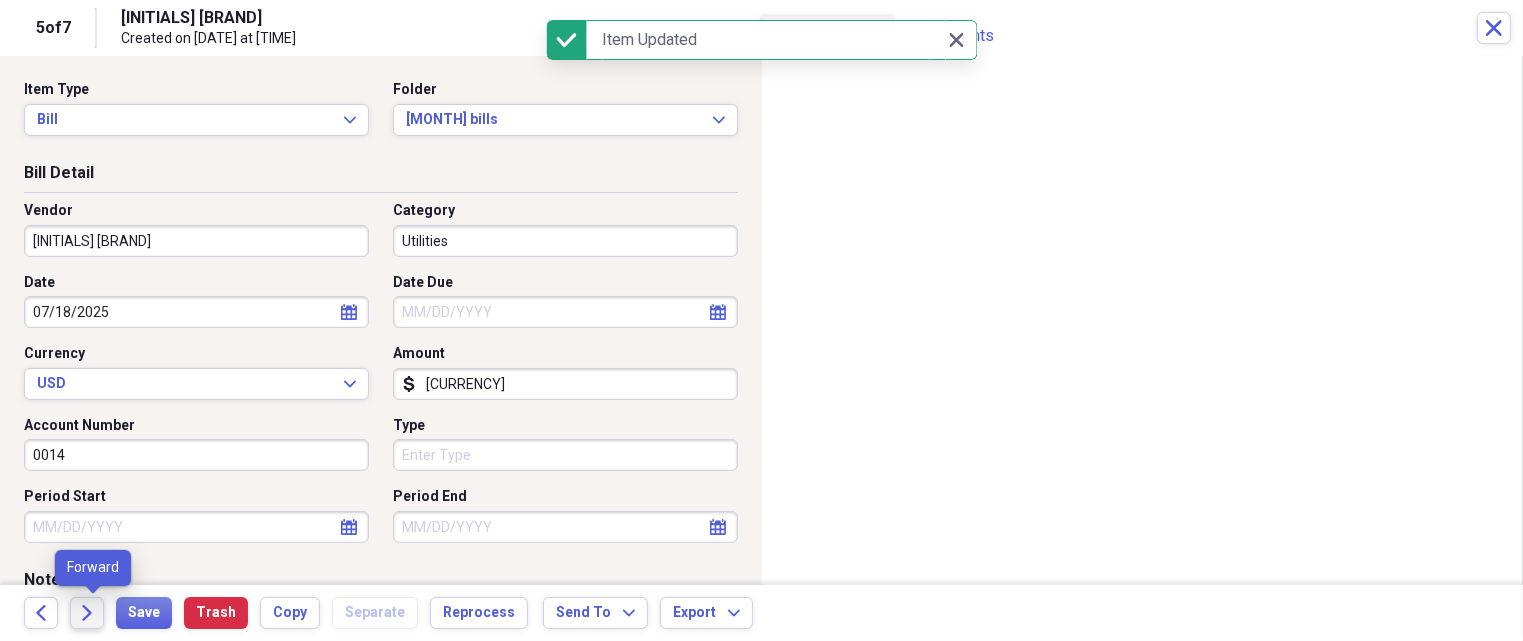 click on "Forward" 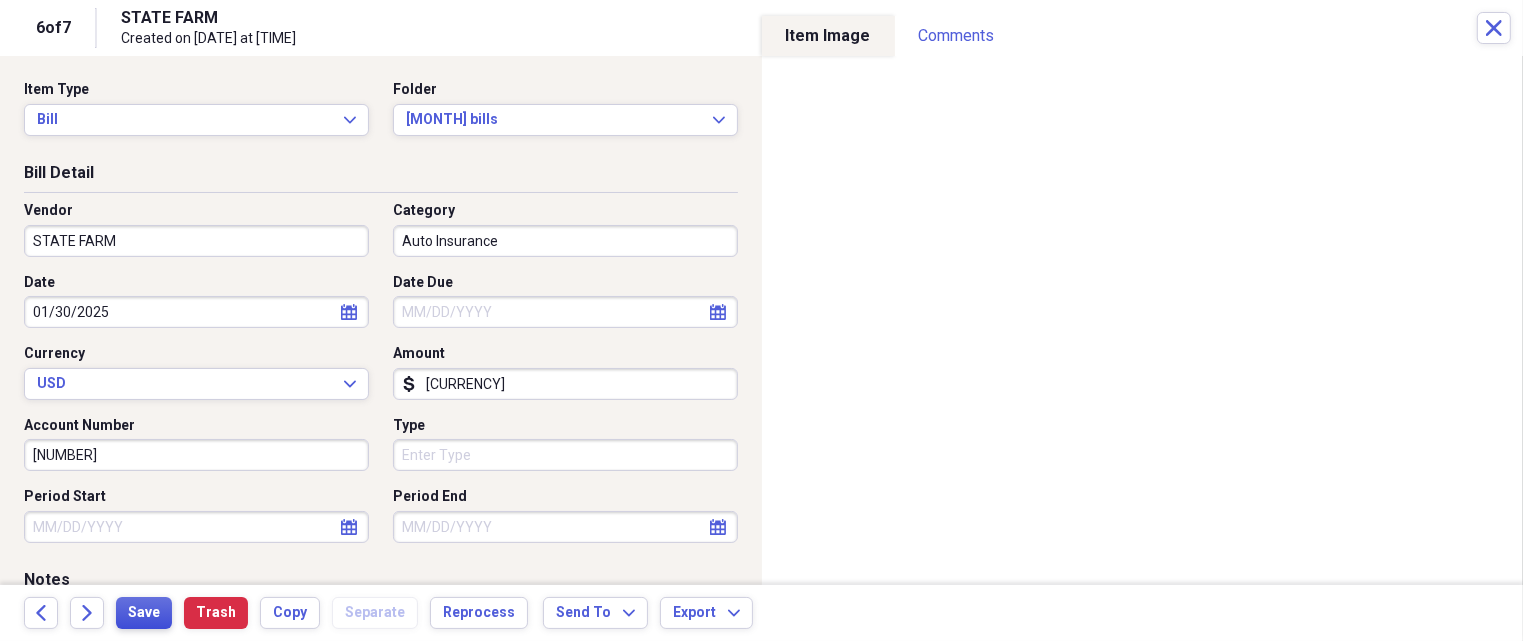 click on "Save" at bounding box center [144, 613] 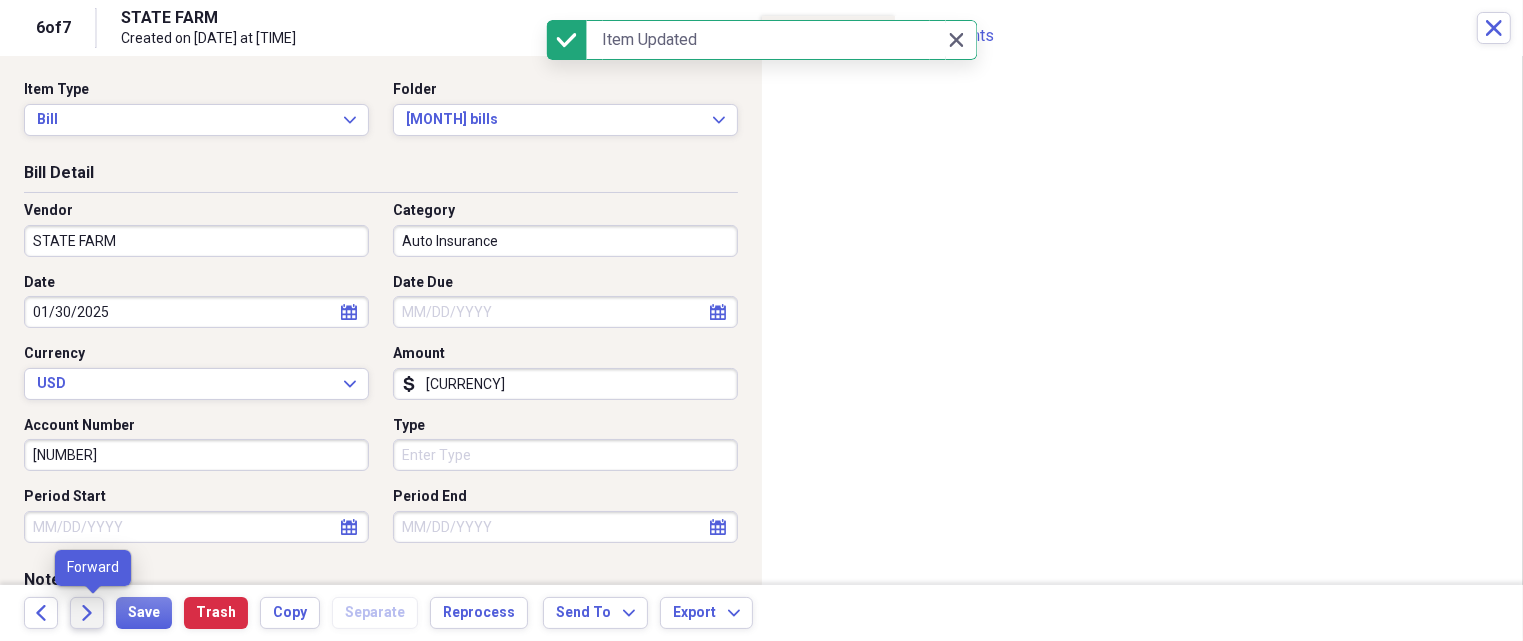 click on "Forward" 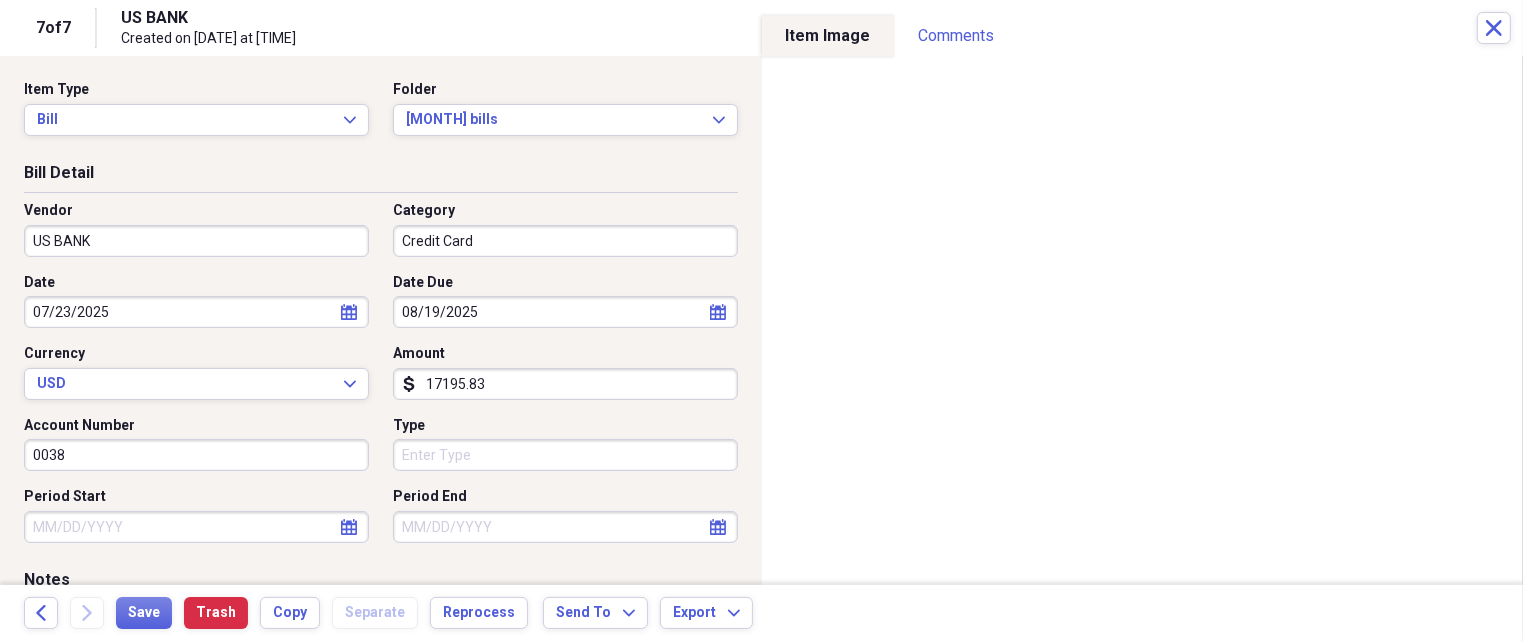 click on "US BANK" at bounding box center [196, 241] 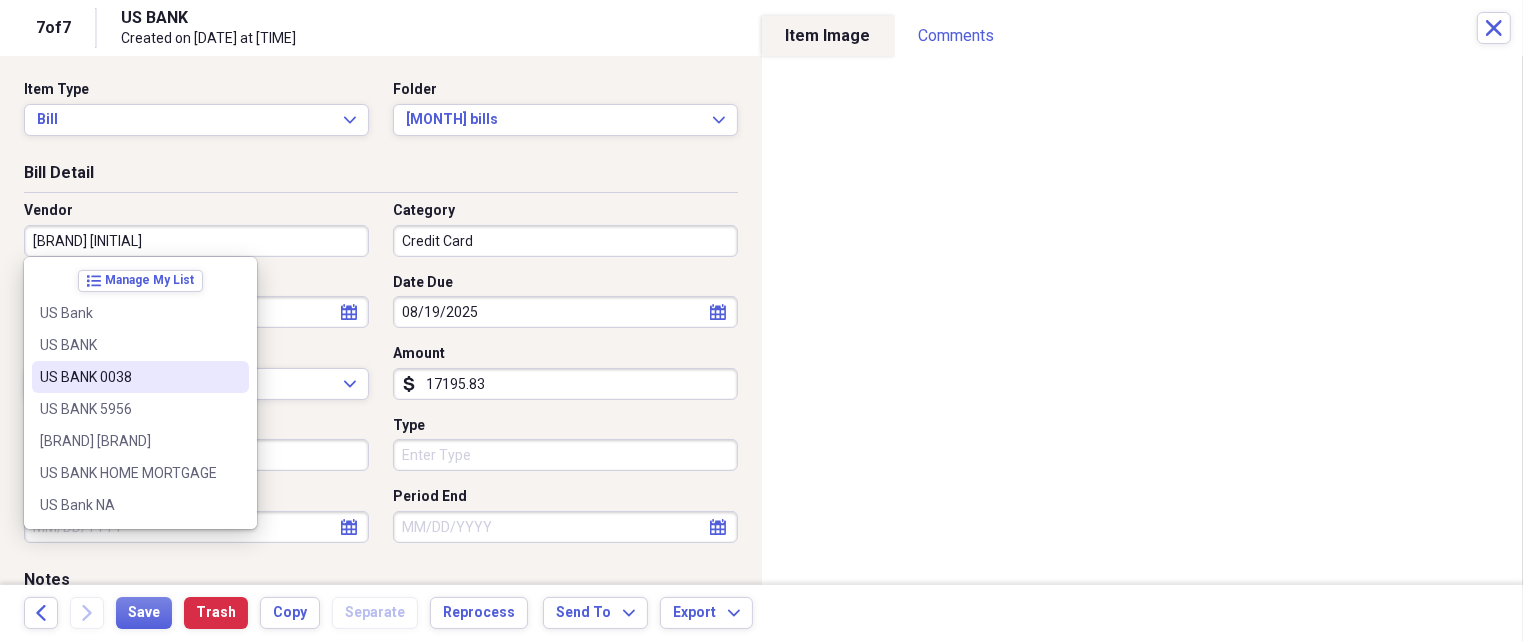 click on "US BANK 0038" at bounding box center [128, 377] 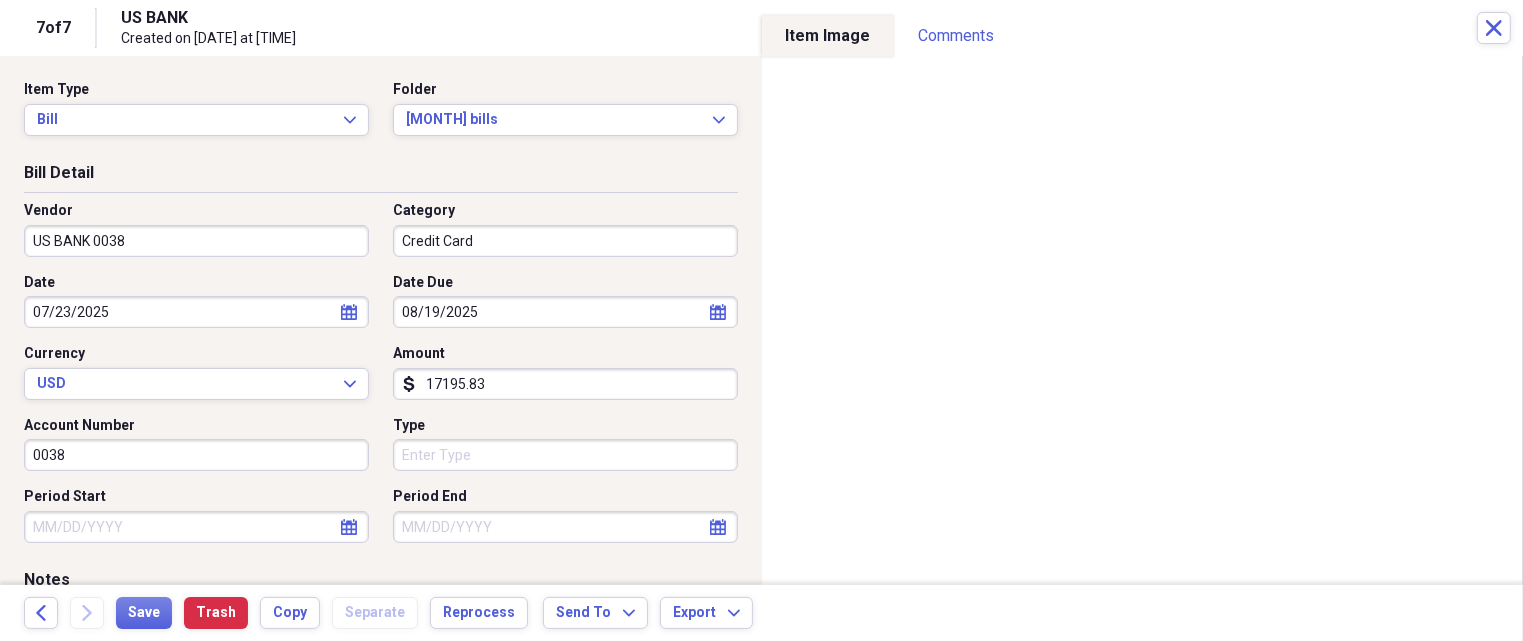 click on "17195.83" at bounding box center (565, 384) 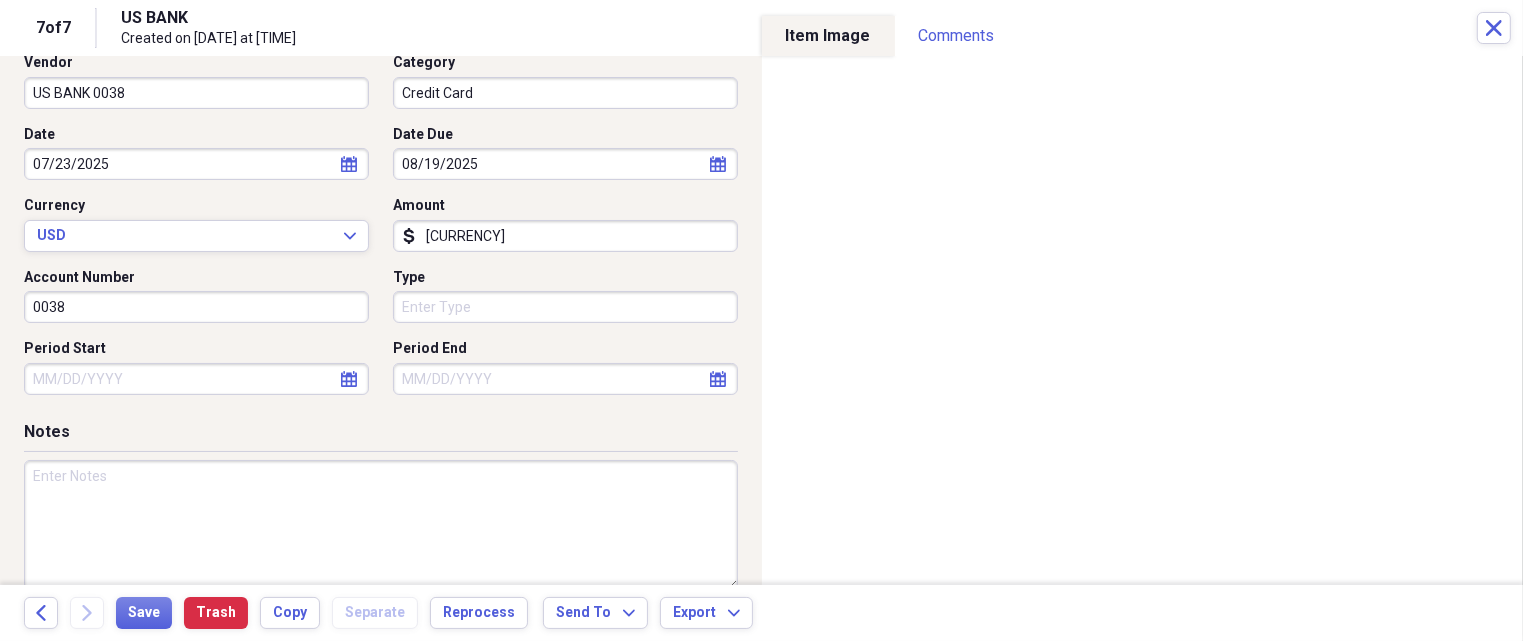 scroll, scrollTop: 179, scrollLeft: 0, axis: vertical 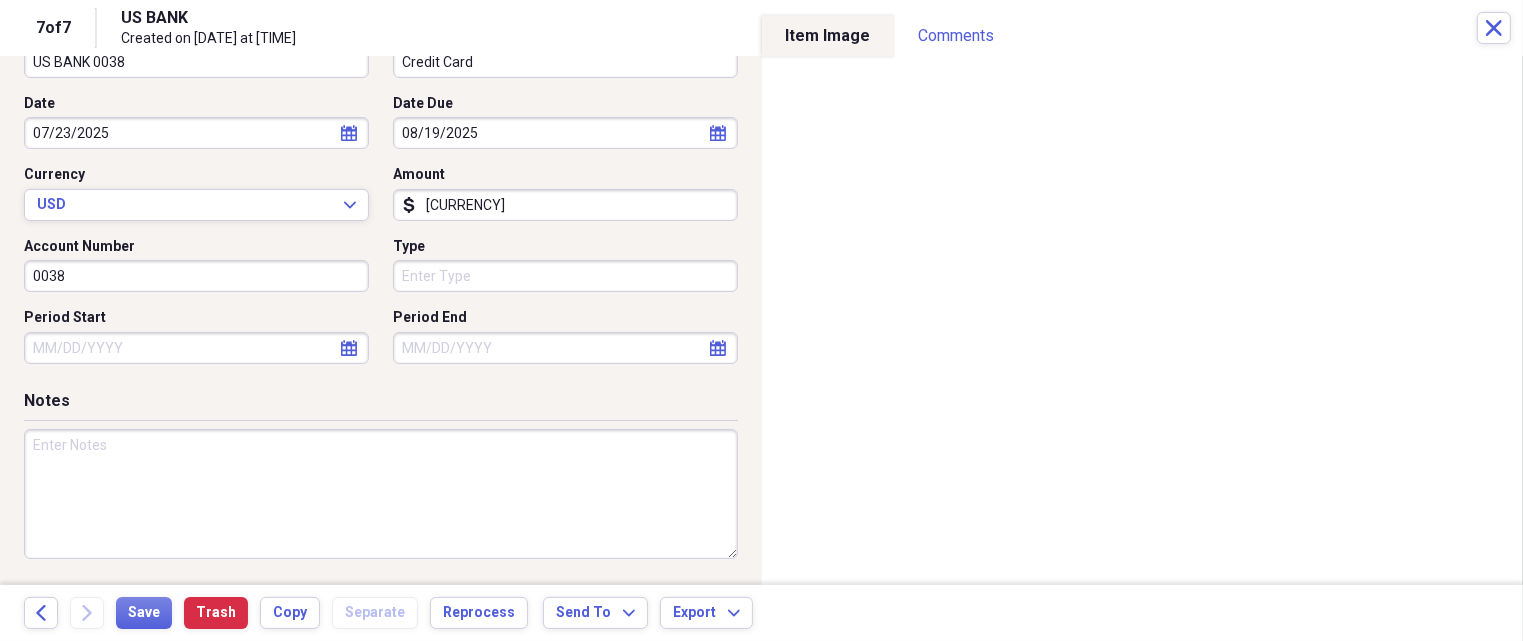 type on "[CURRENCY]" 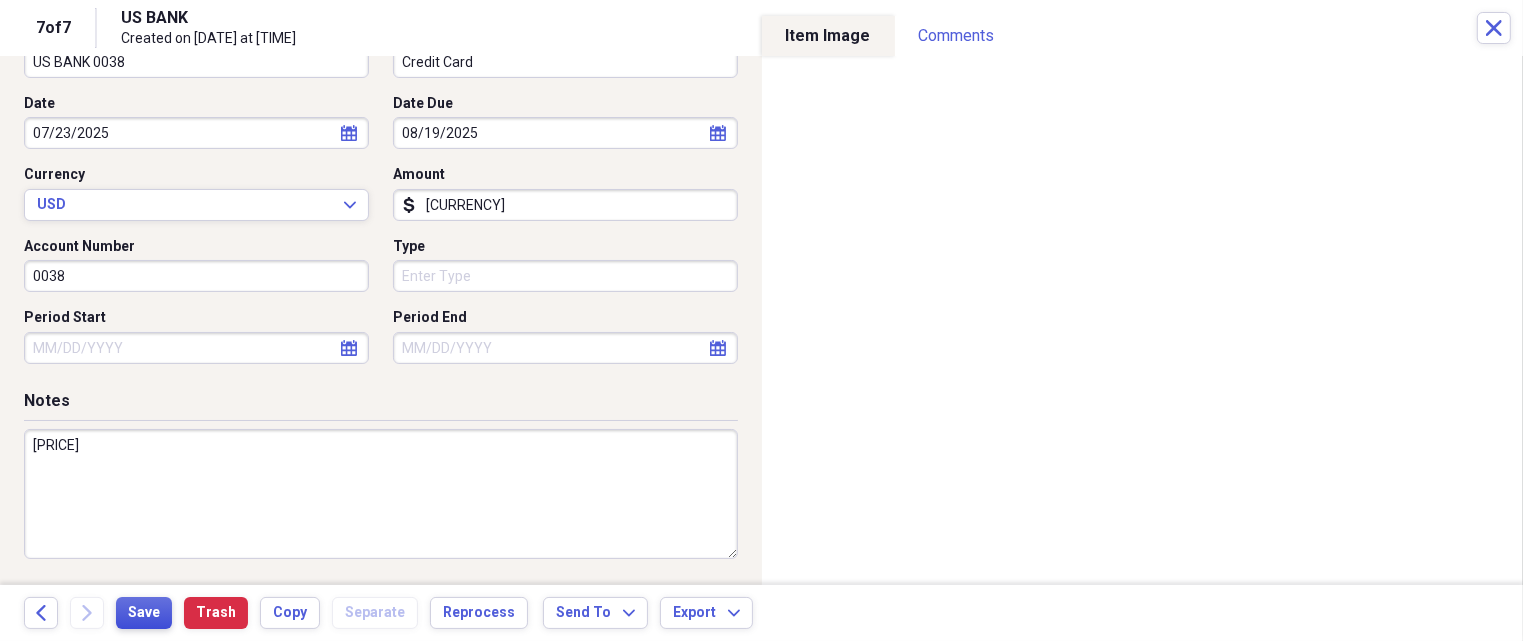 type on "[PRICE]" 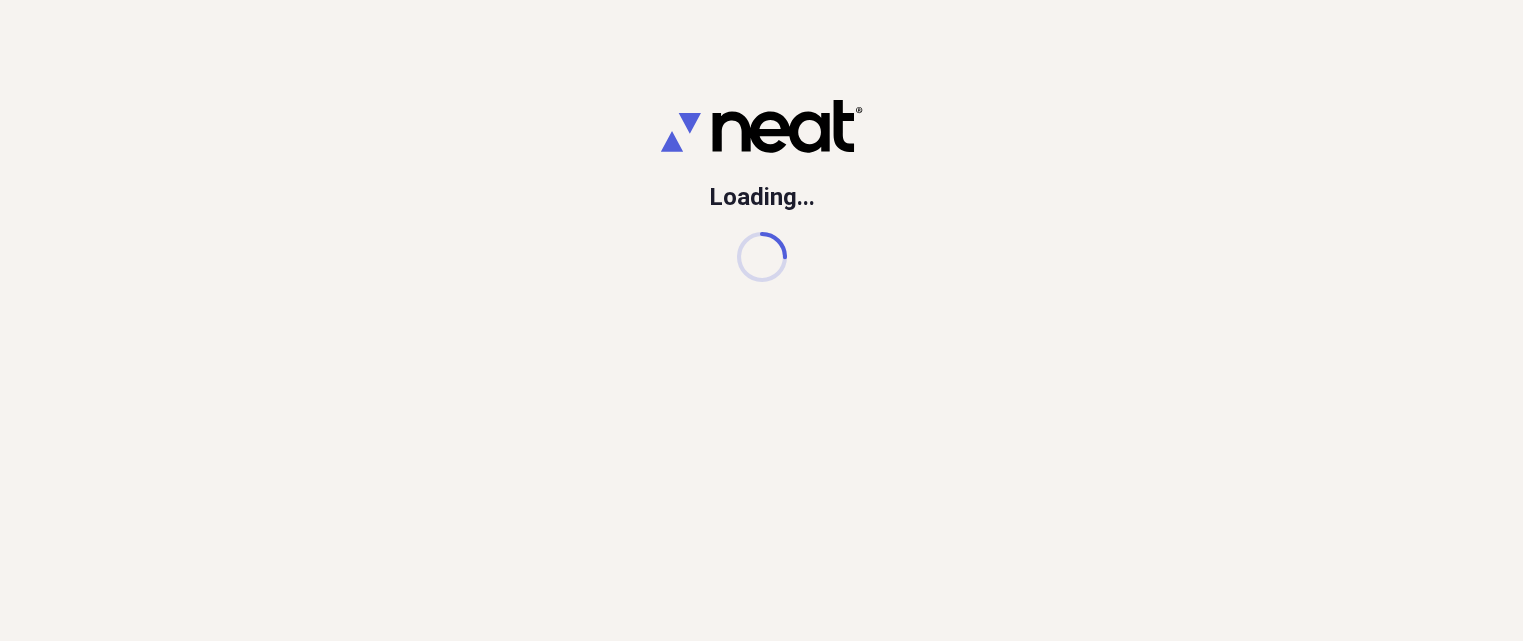 scroll, scrollTop: 0, scrollLeft: 0, axis: both 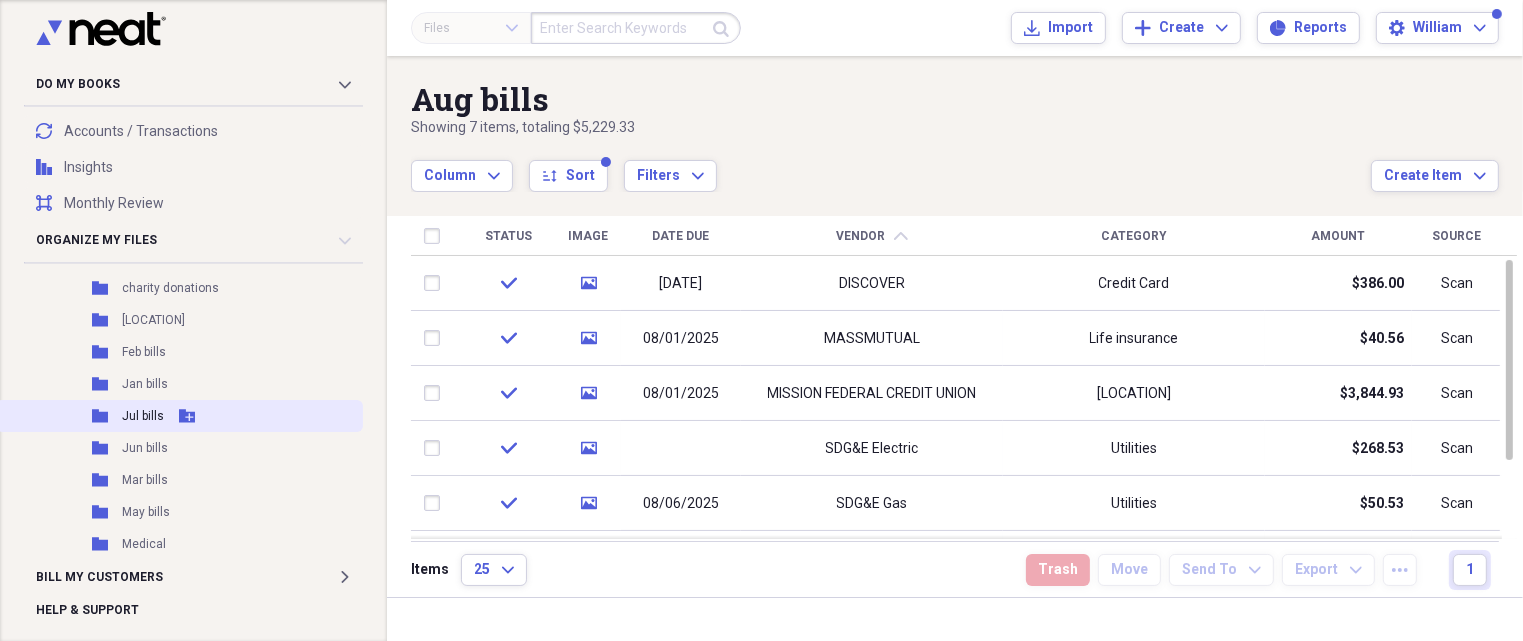 click on "Jul bills" at bounding box center [143, 416] 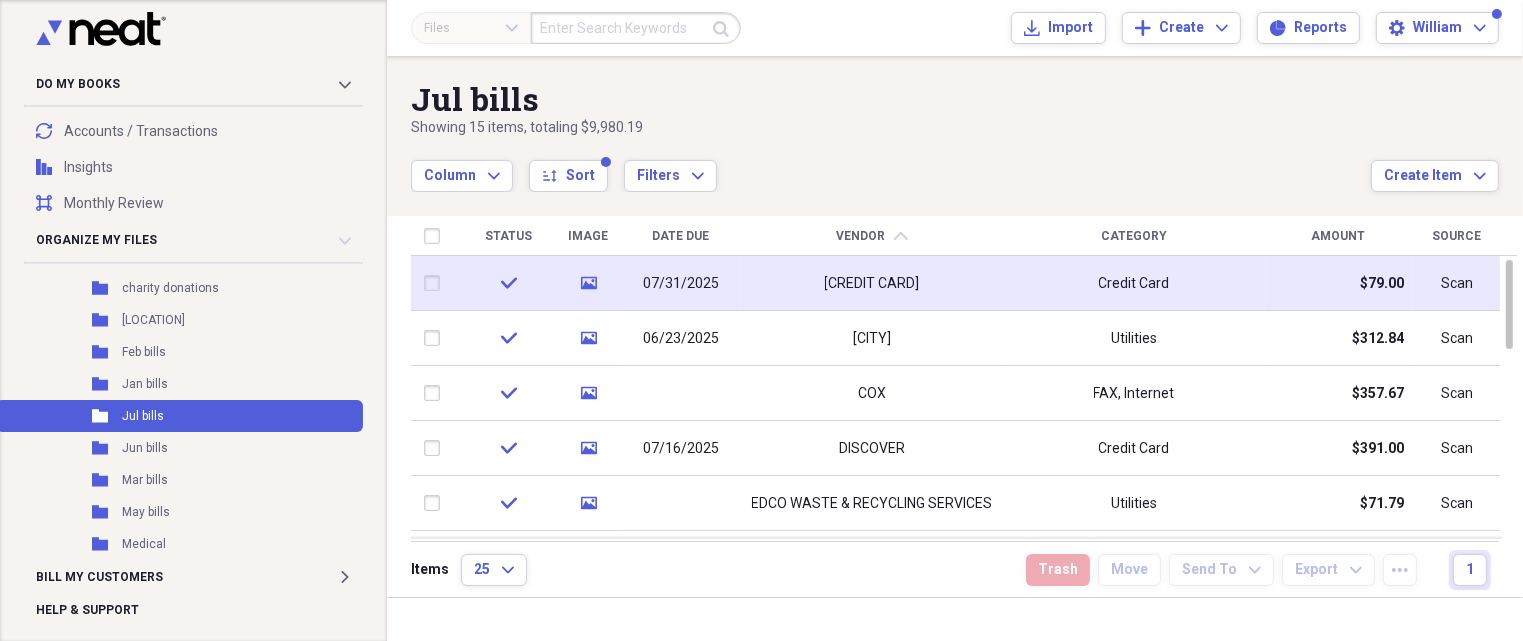 click on "check" at bounding box center [508, 283] 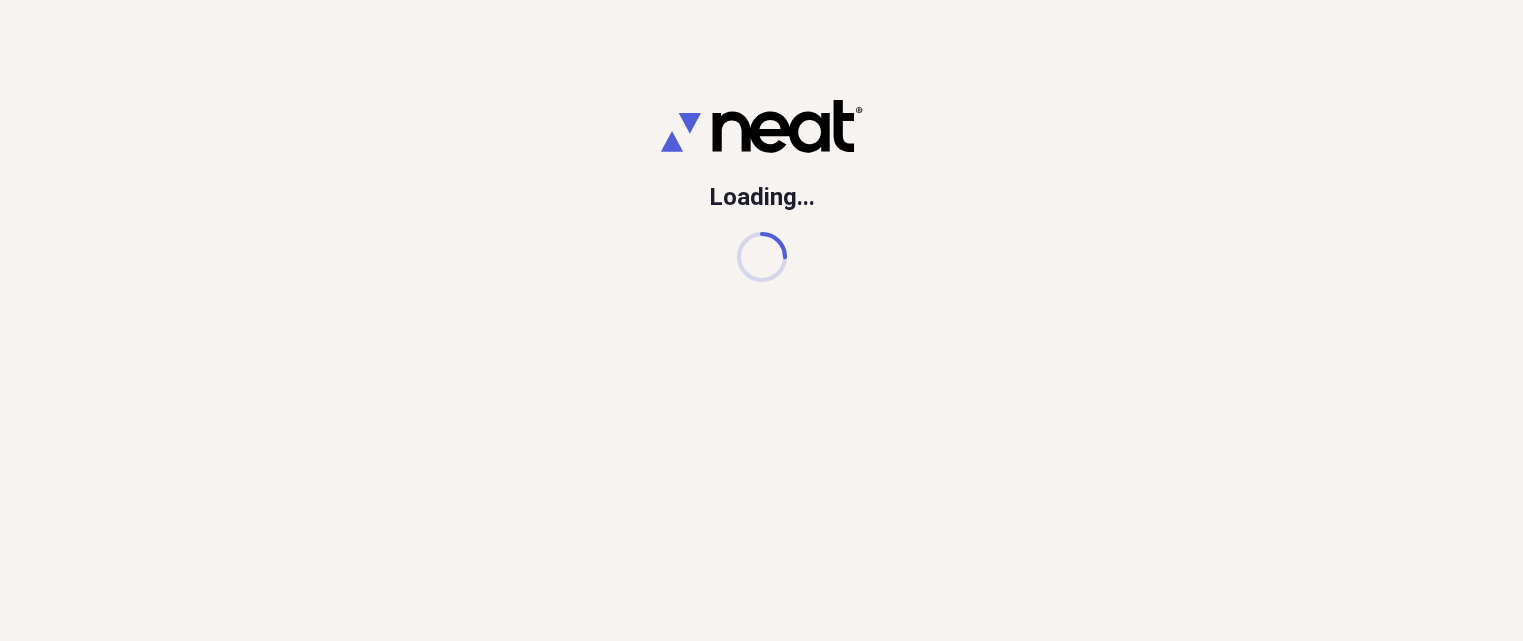 scroll, scrollTop: 0, scrollLeft: 0, axis: both 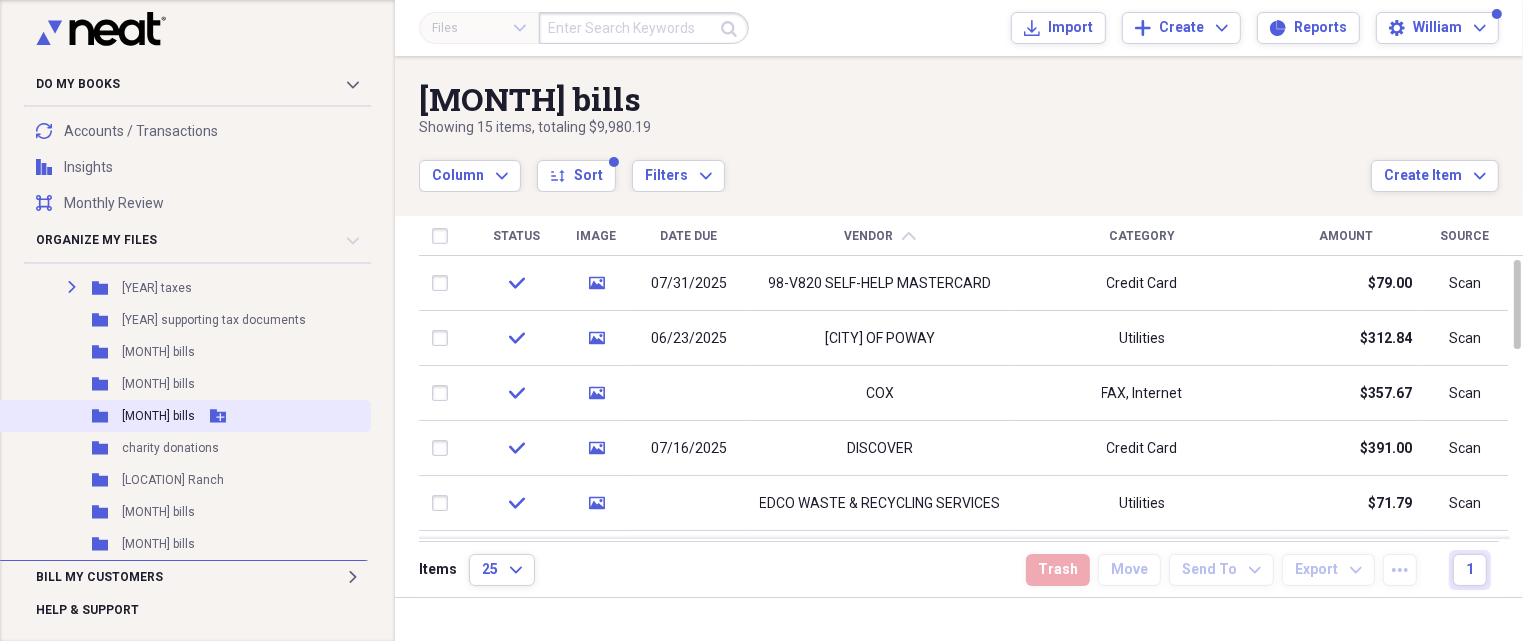 click on "Folder Aug bills Add Folder" at bounding box center [183, 416] 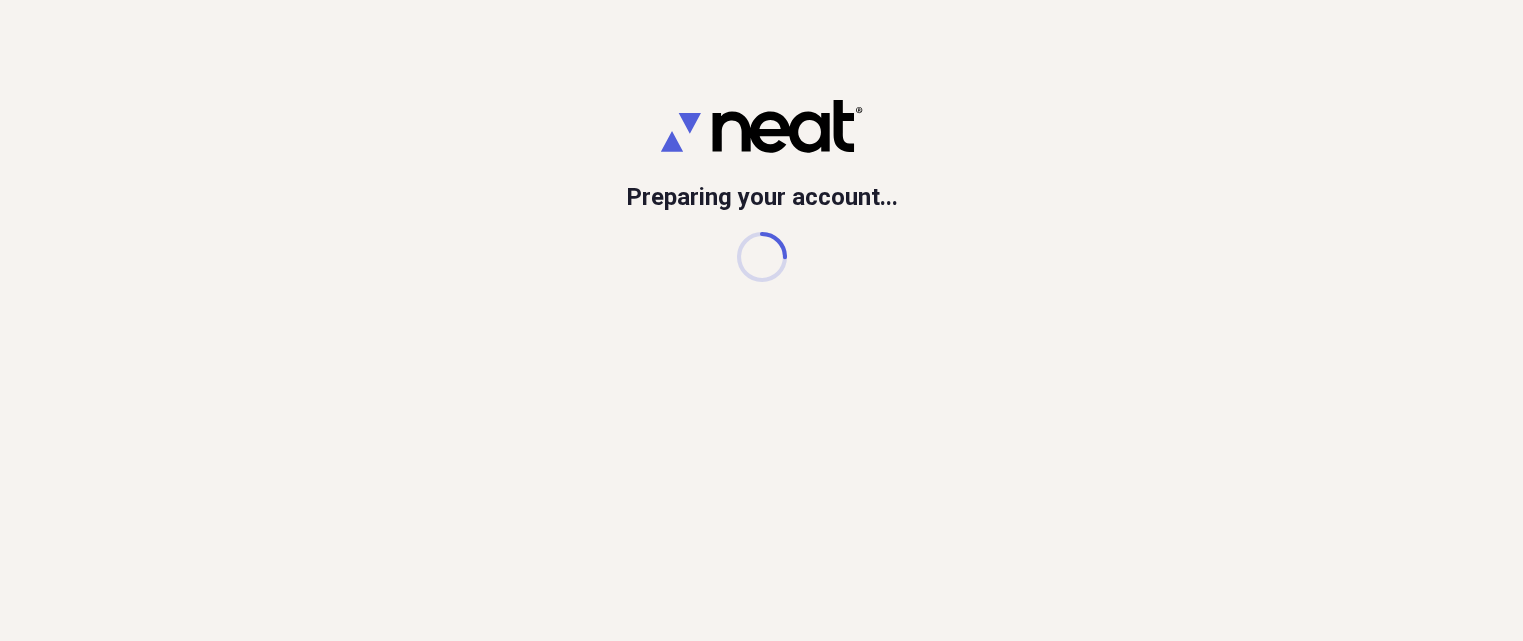 scroll, scrollTop: 0, scrollLeft: 0, axis: both 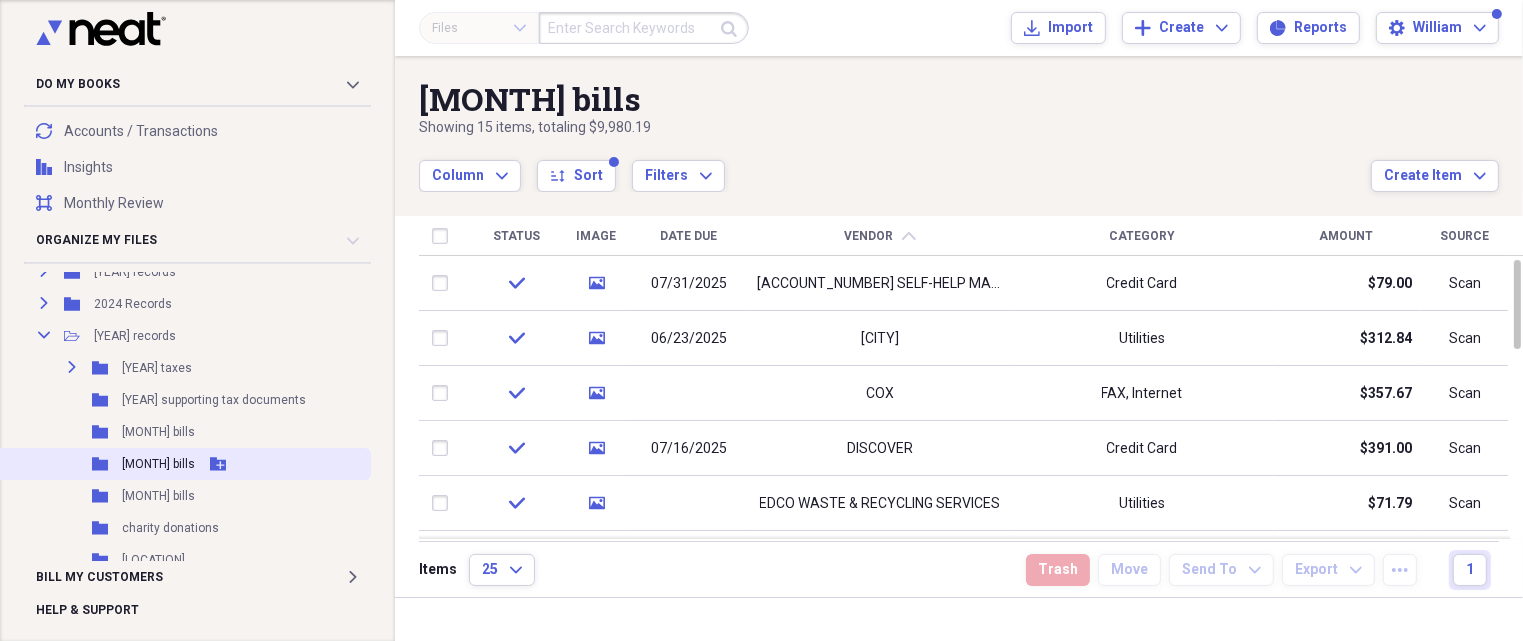 click on "April bills" at bounding box center (158, 464) 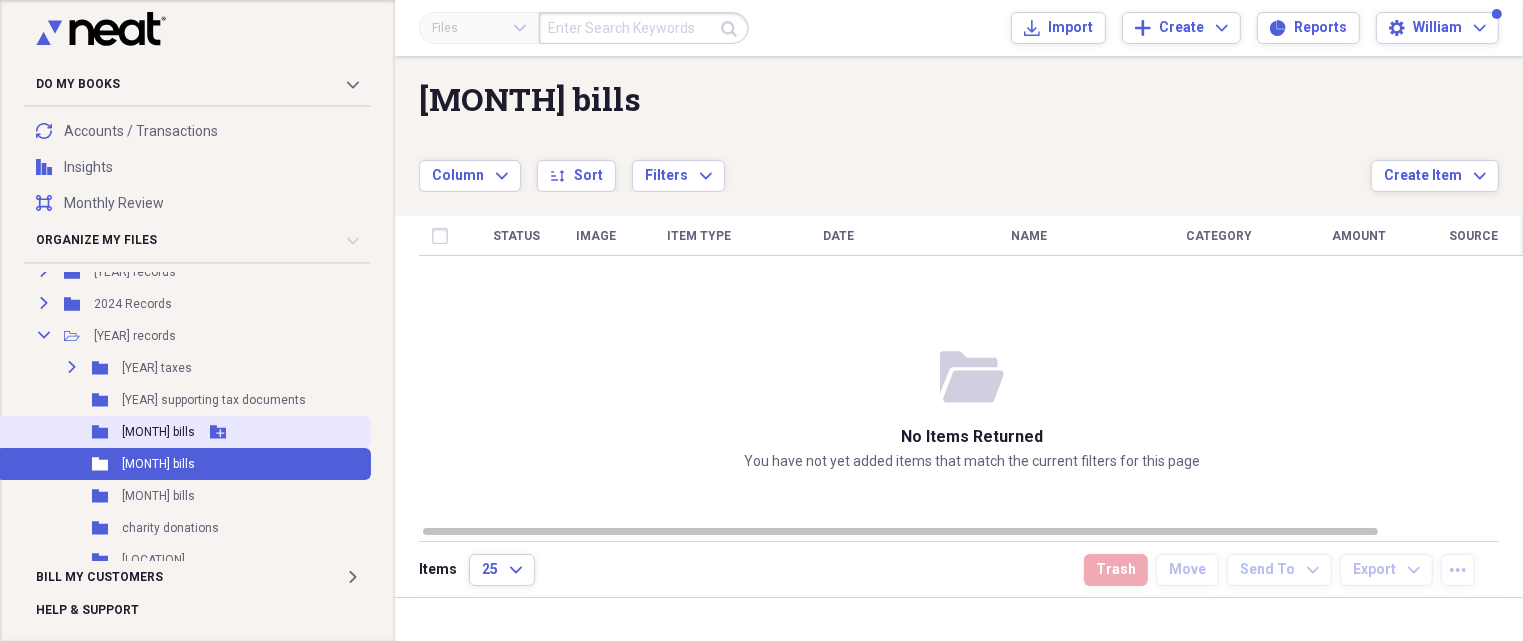 click on "Apr bills" at bounding box center (158, 432) 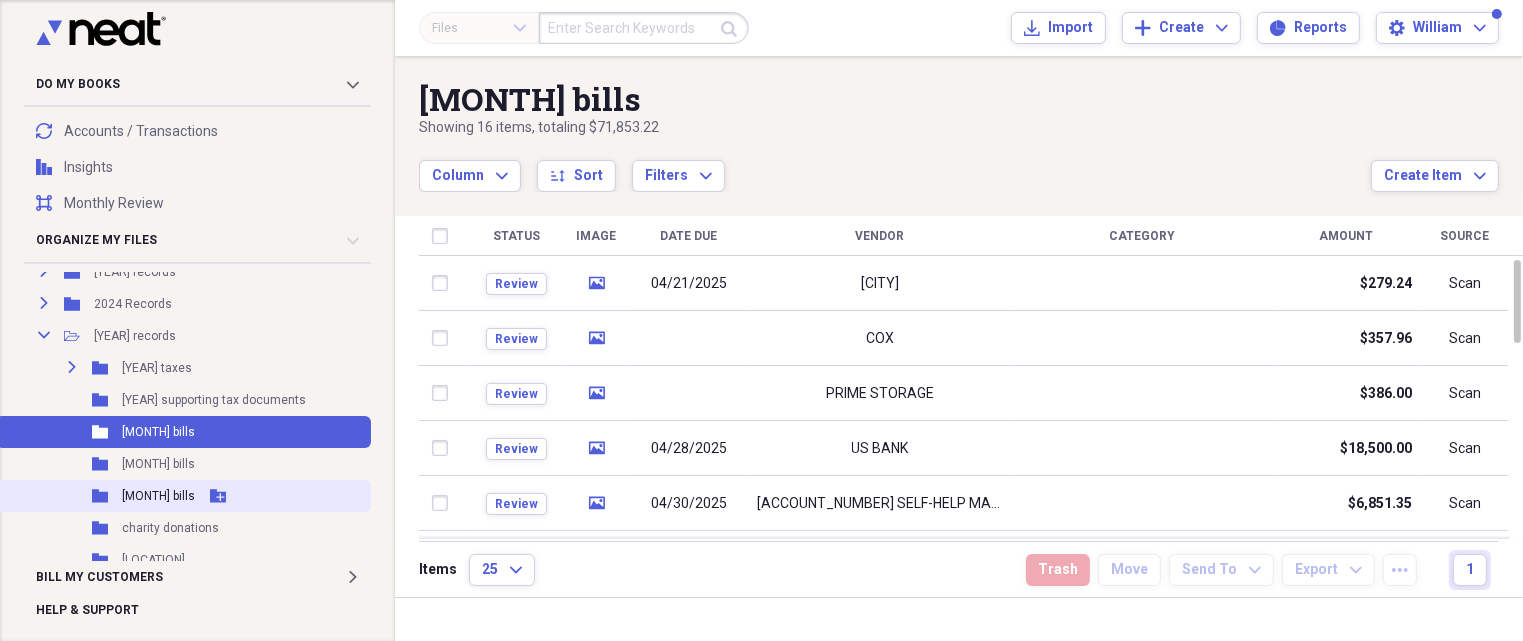 click on "[MONTH] bills" at bounding box center [158, 496] 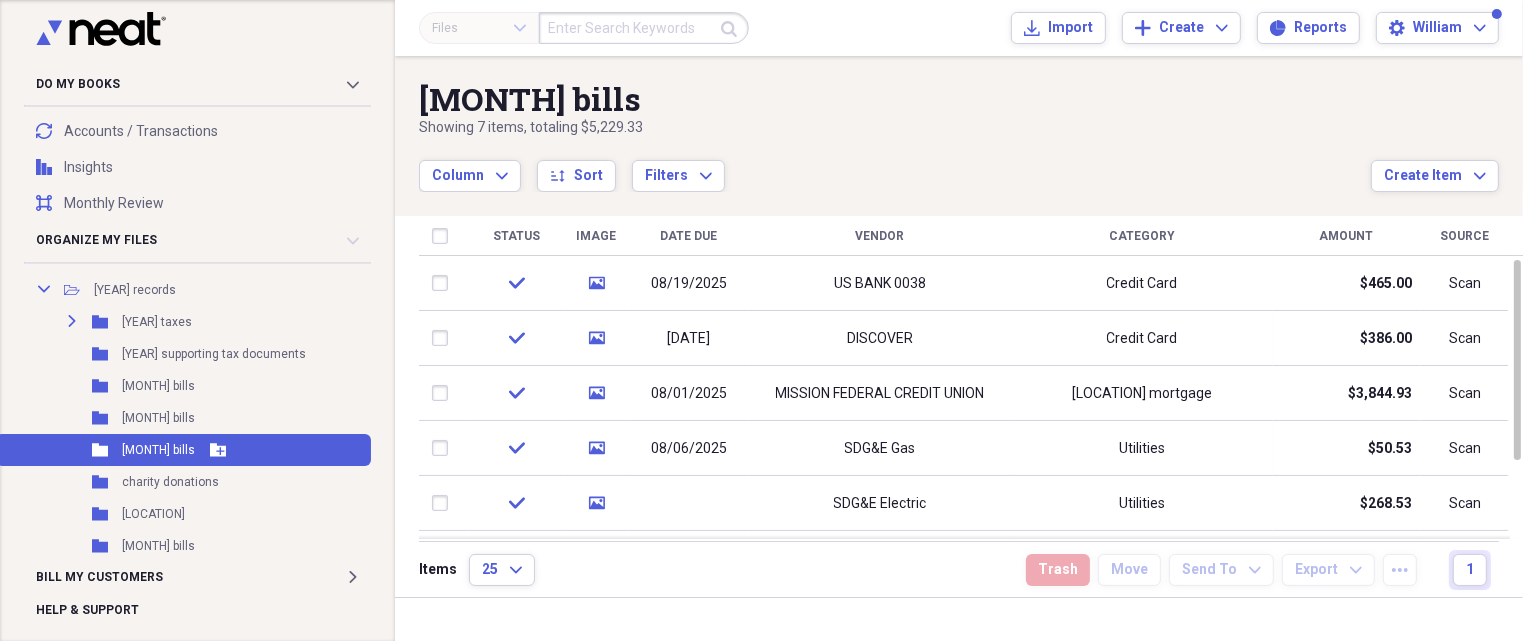 scroll, scrollTop: 480, scrollLeft: 0, axis: vertical 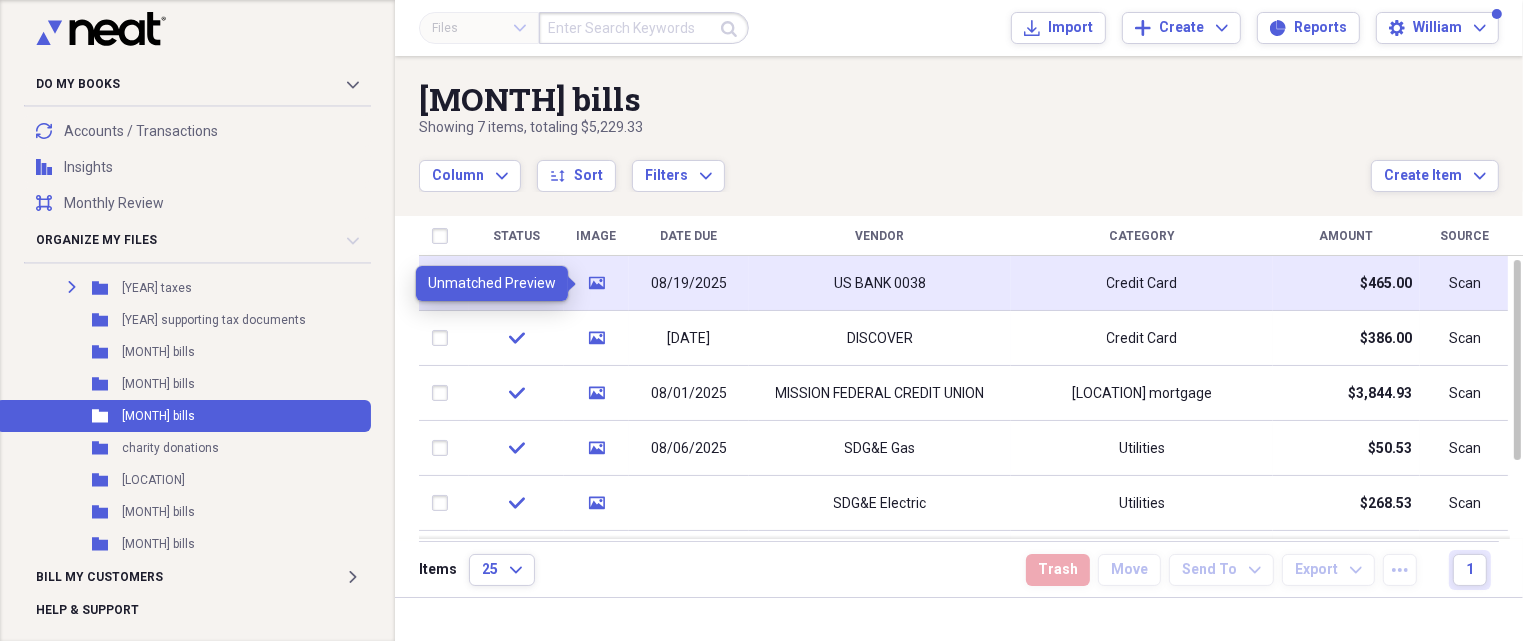 click 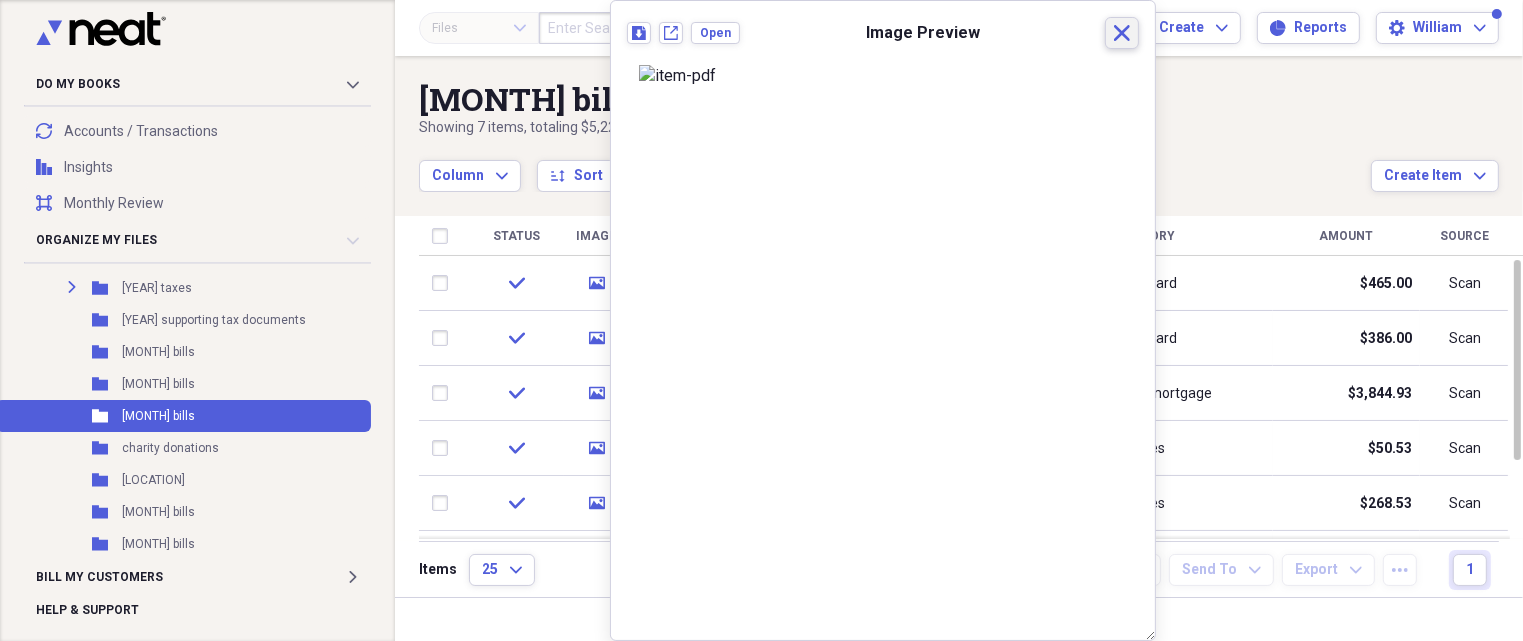 click on "Close" 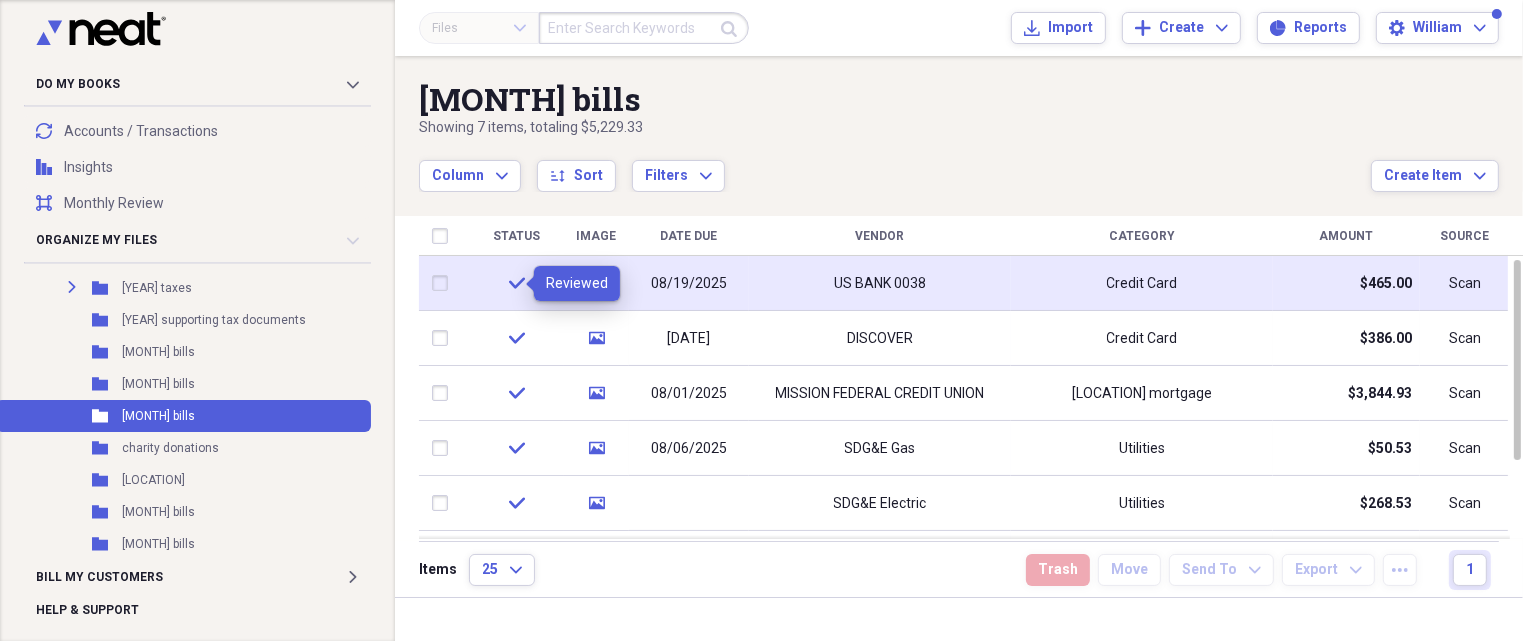click on "check" 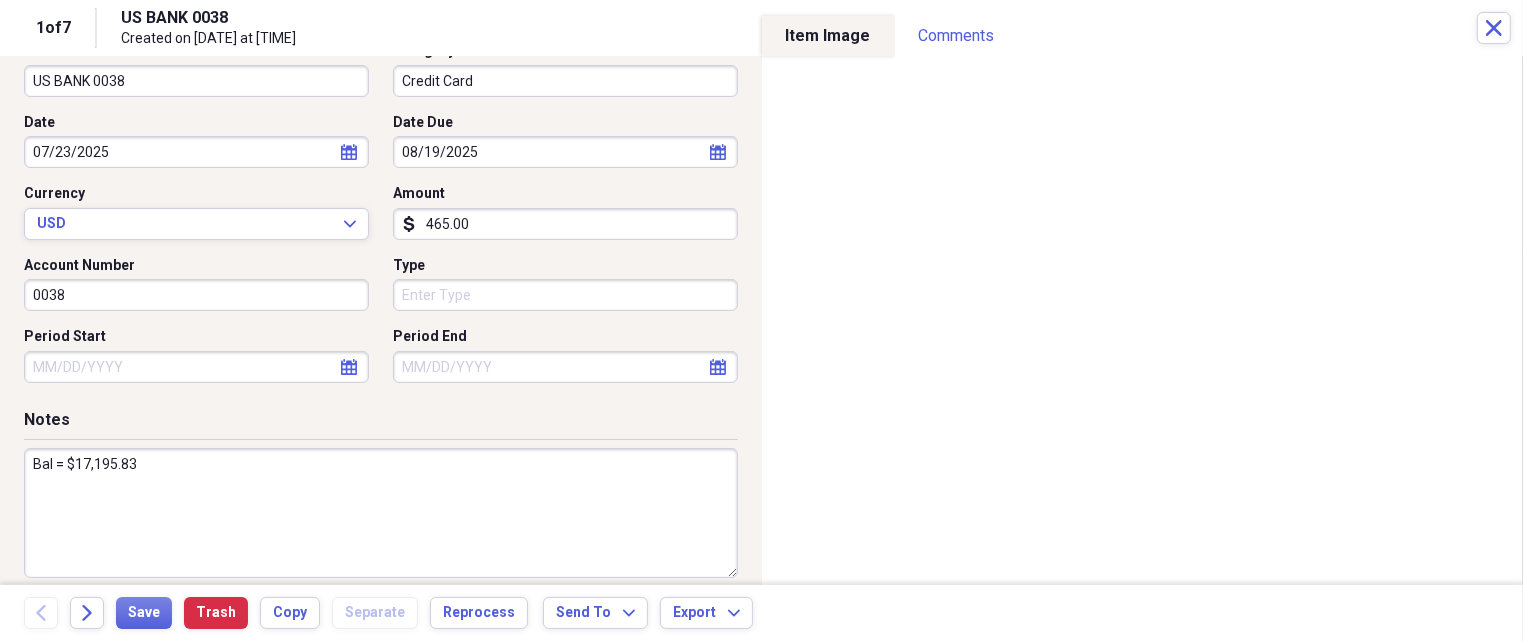 scroll, scrollTop: 0, scrollLeft: 0, axis: both 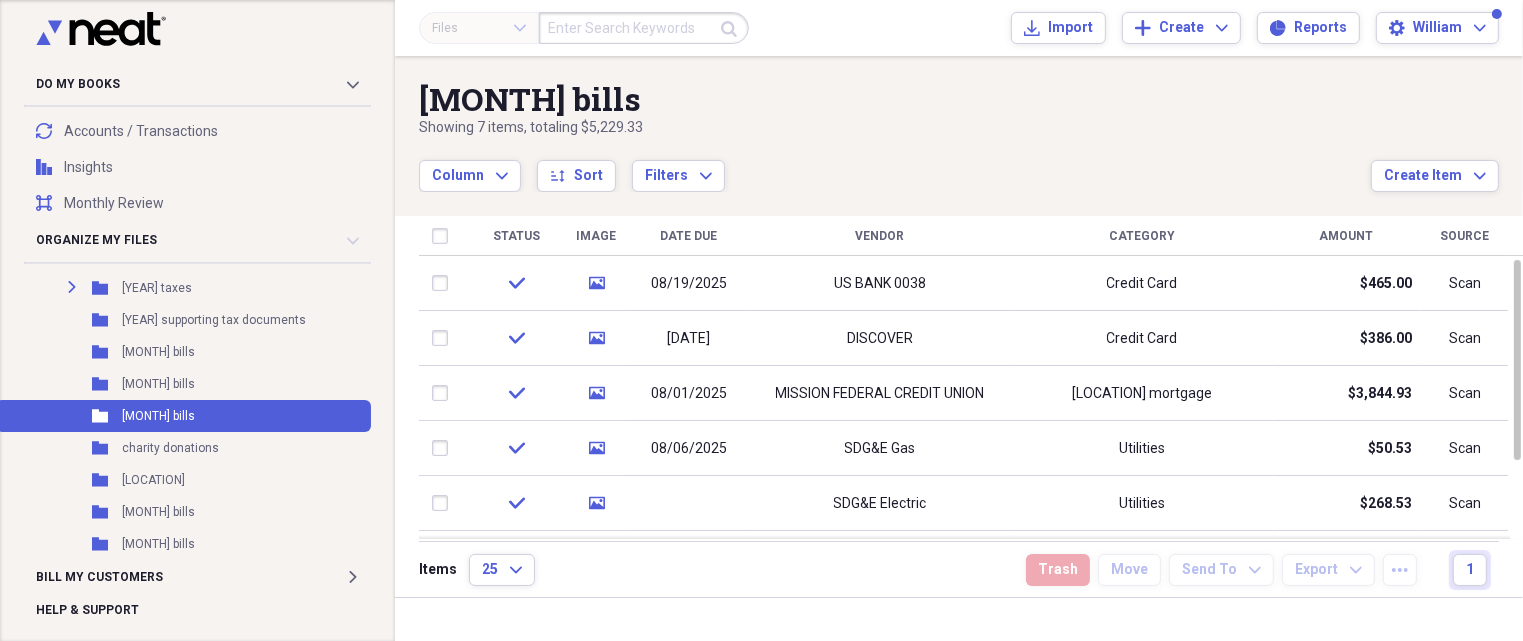 click on "Vendor" at bounding box center [880, 236] 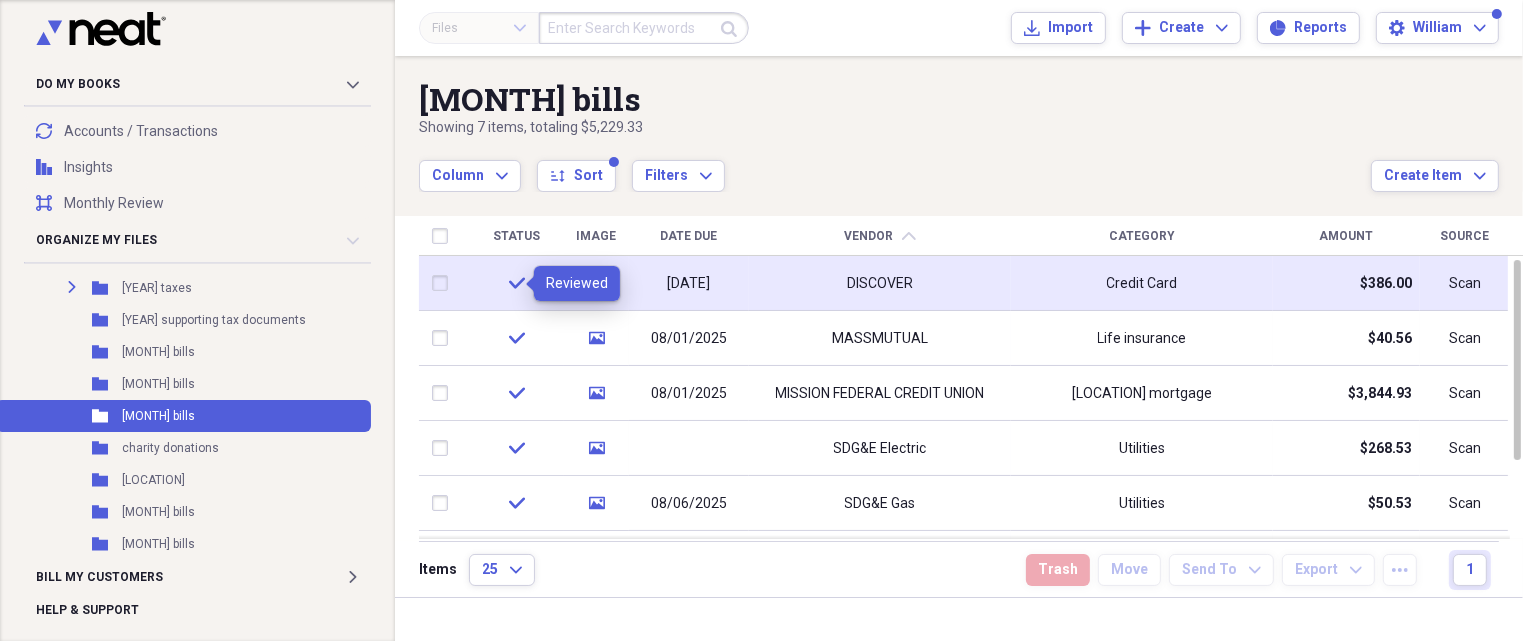 click on "check" at bounding box center [517, 283] 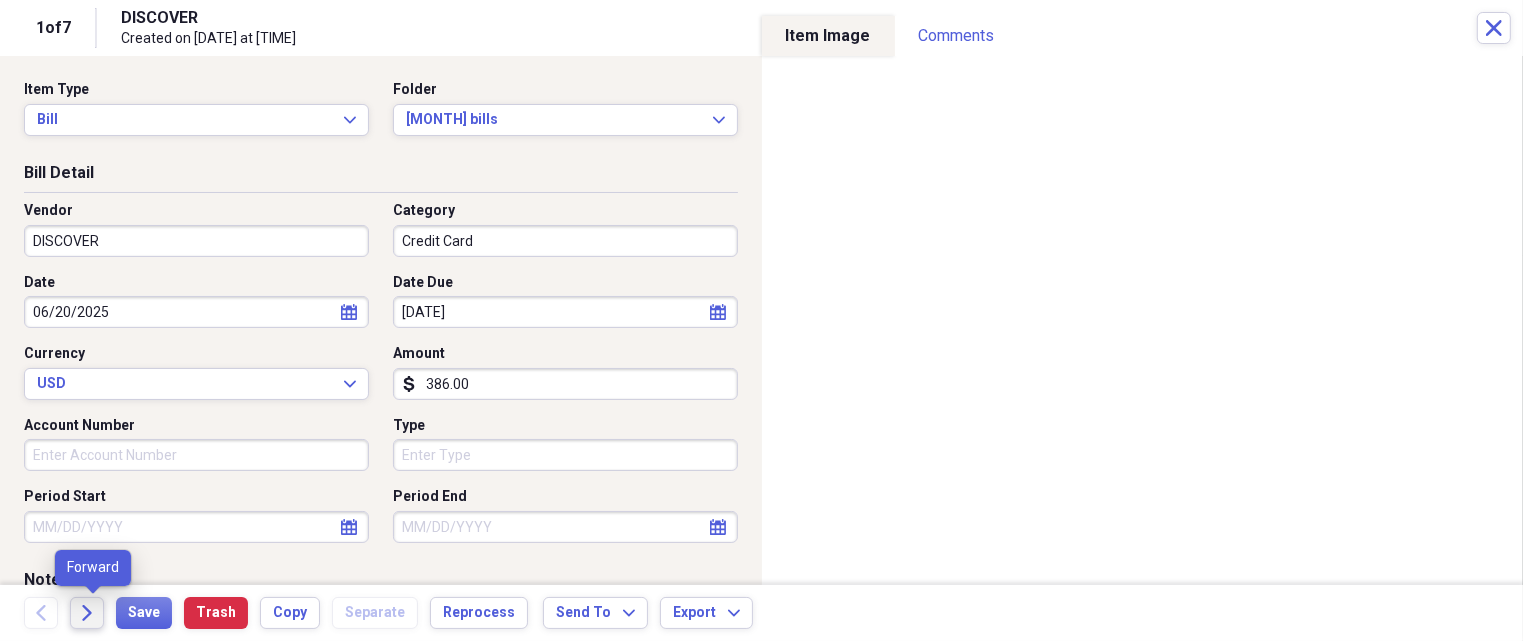 click on "Forward" 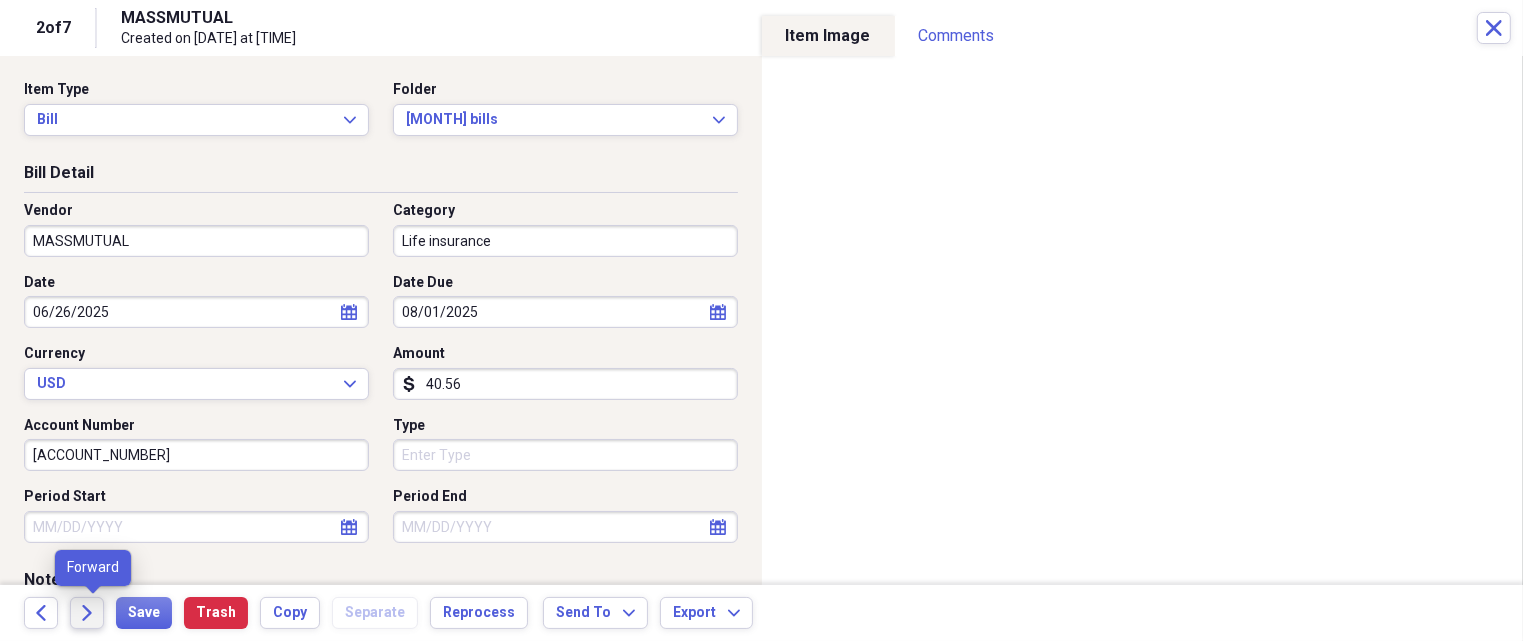 click on "Forward" 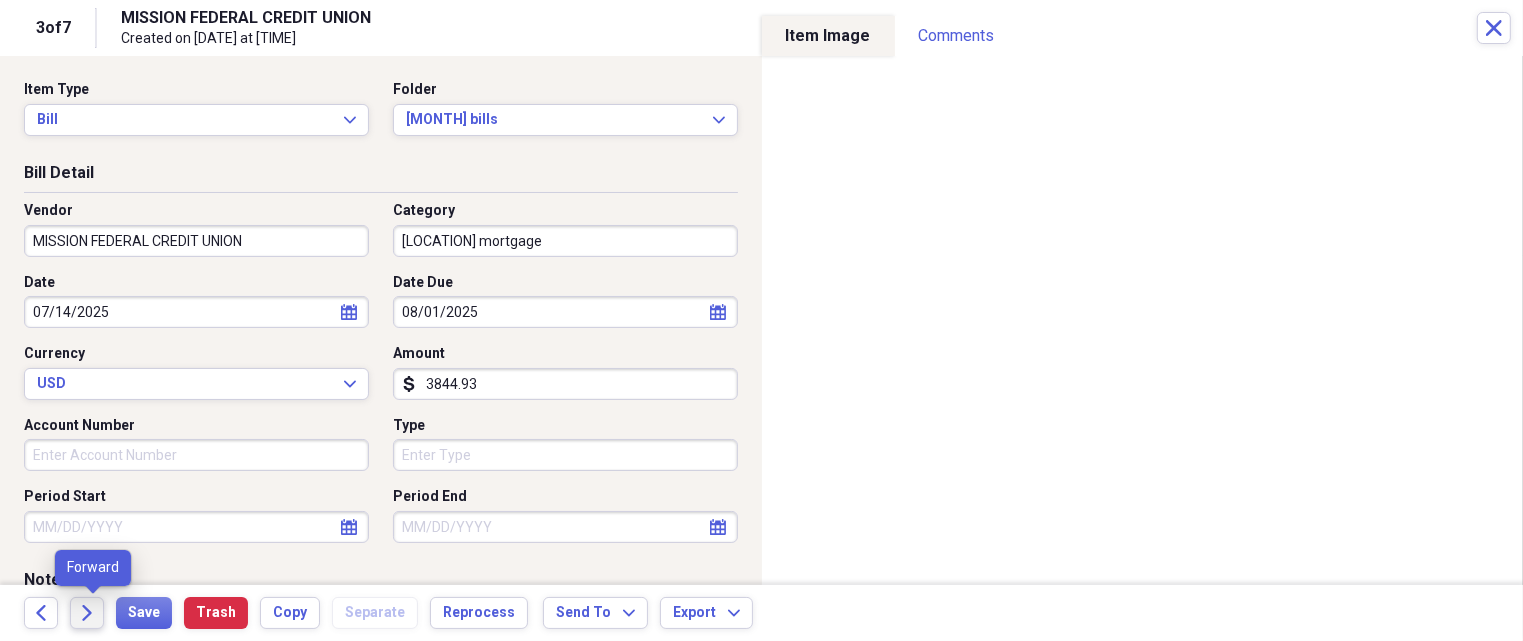 click on "Forward" 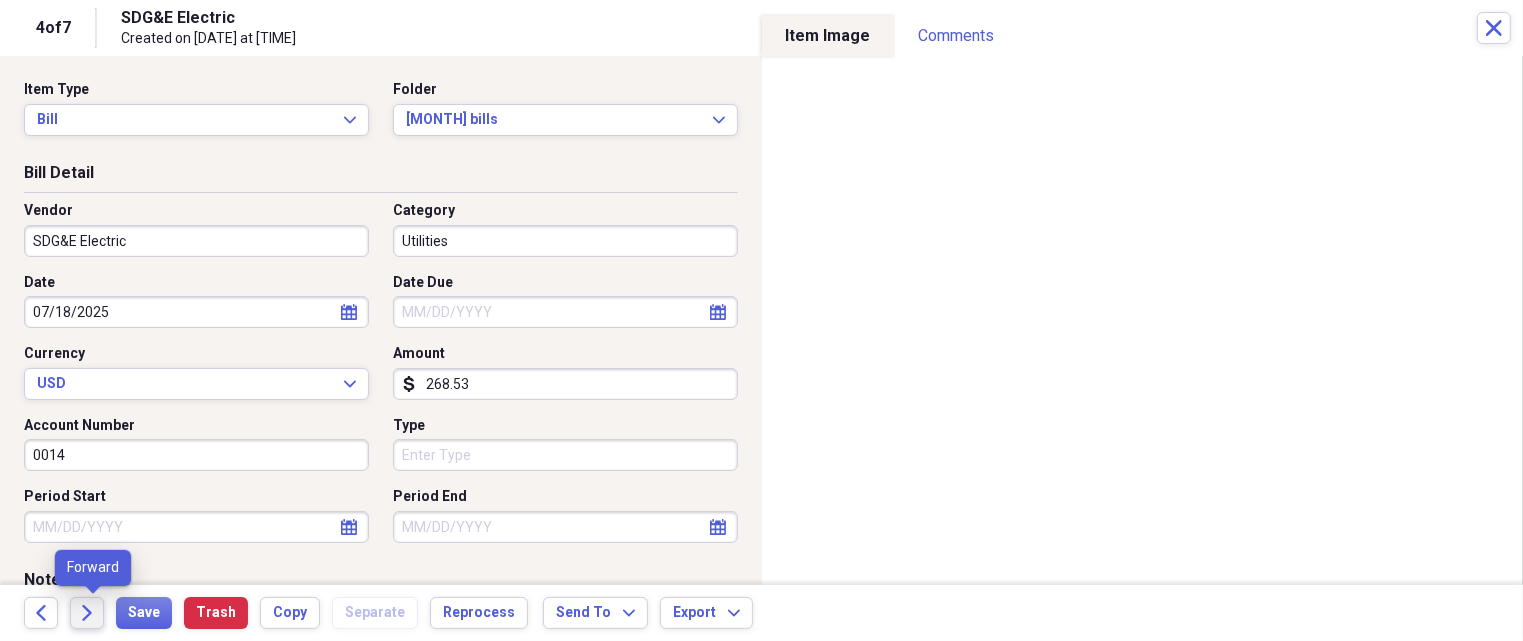 click on "Forward" at bounding box center (87, 613) 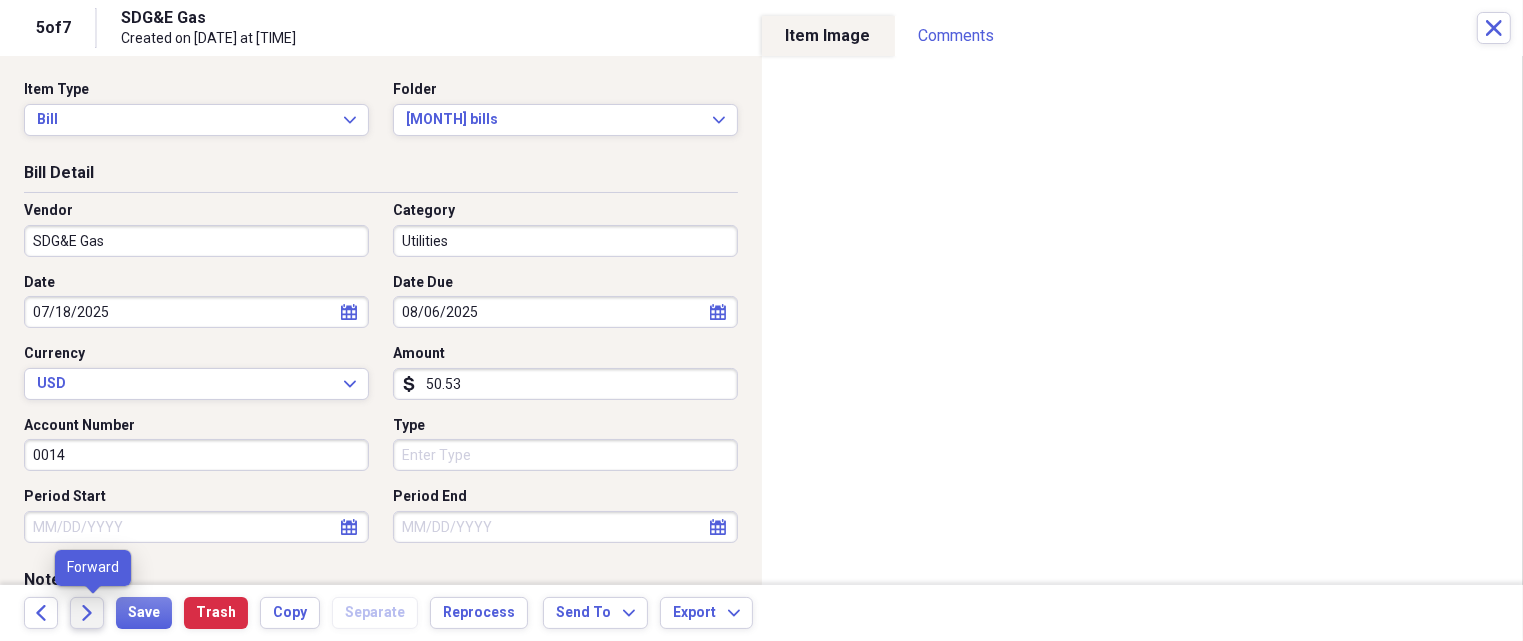 click on "Forward" 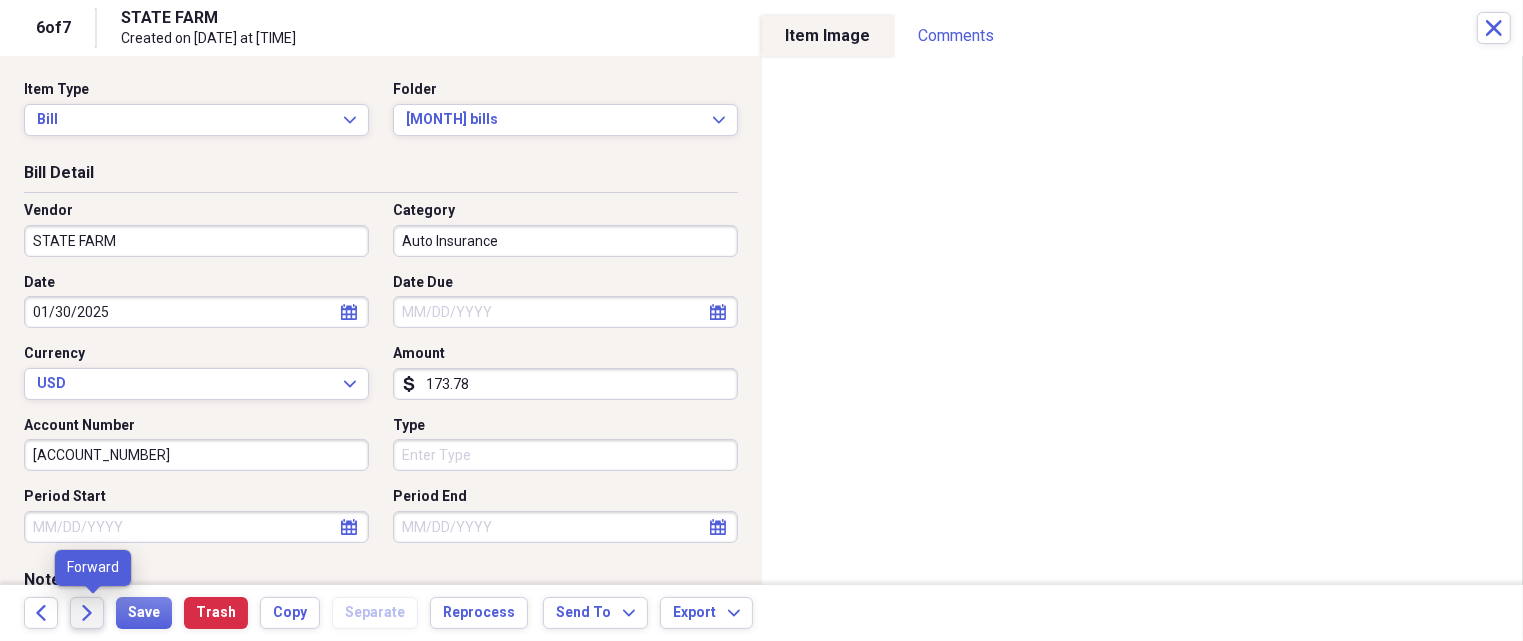 click on "Forward" at bounding box center (87, 613) 